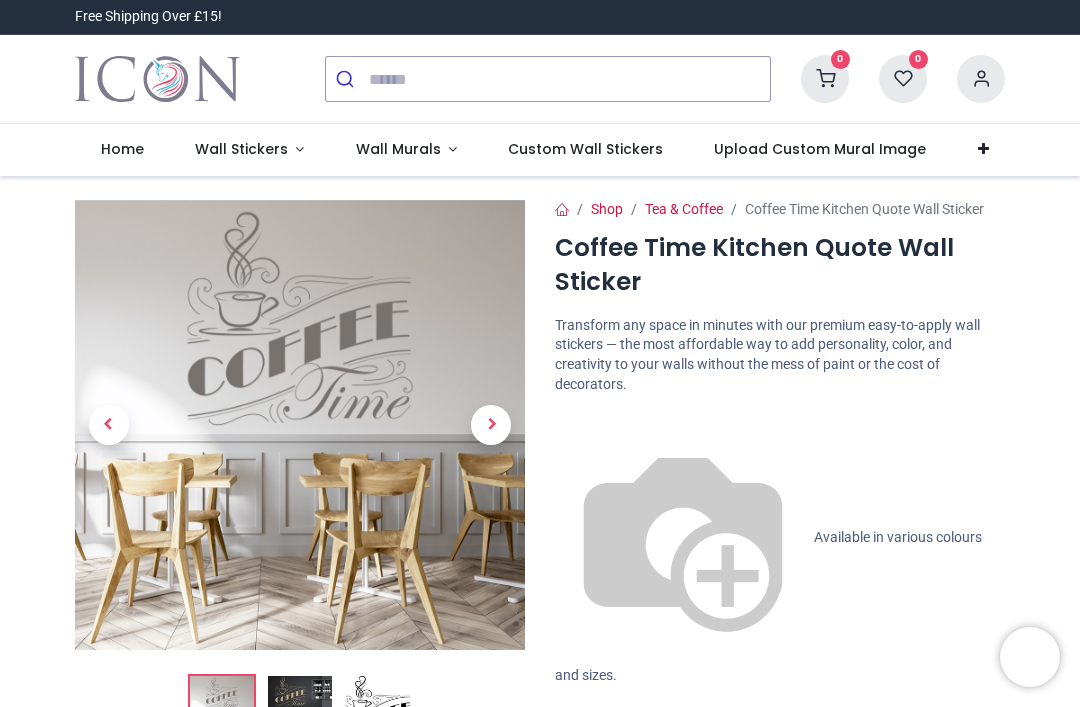 scroll, scrollTop: 0, scrollLeft: 0, axis: both 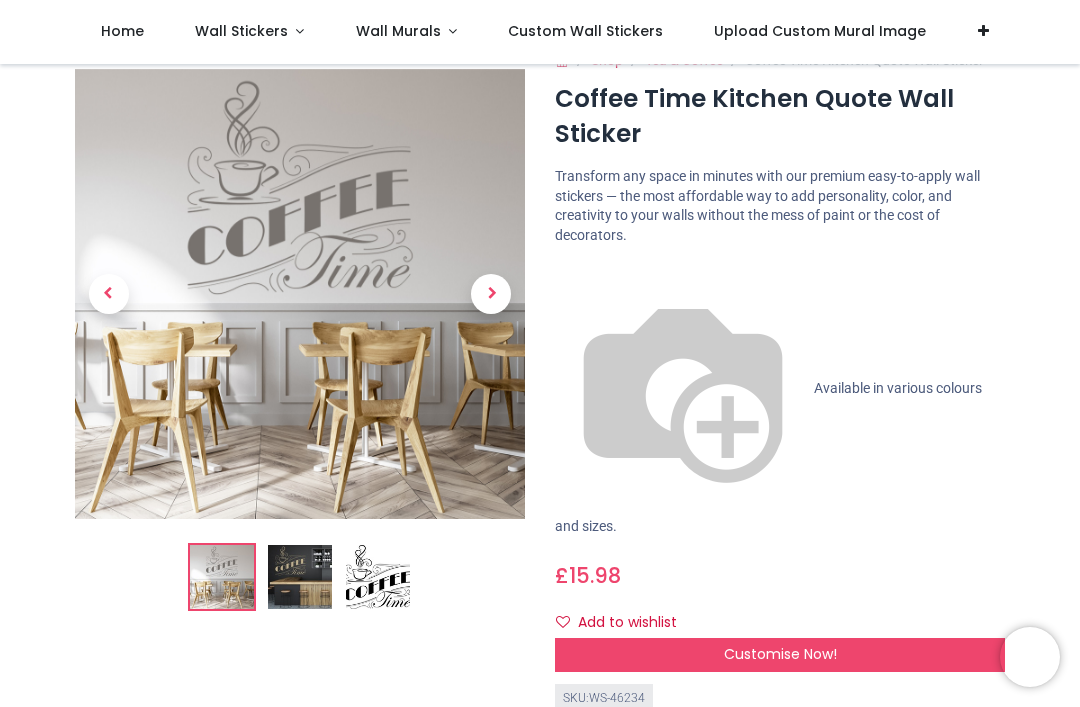 click at bounding box center (300, 577) 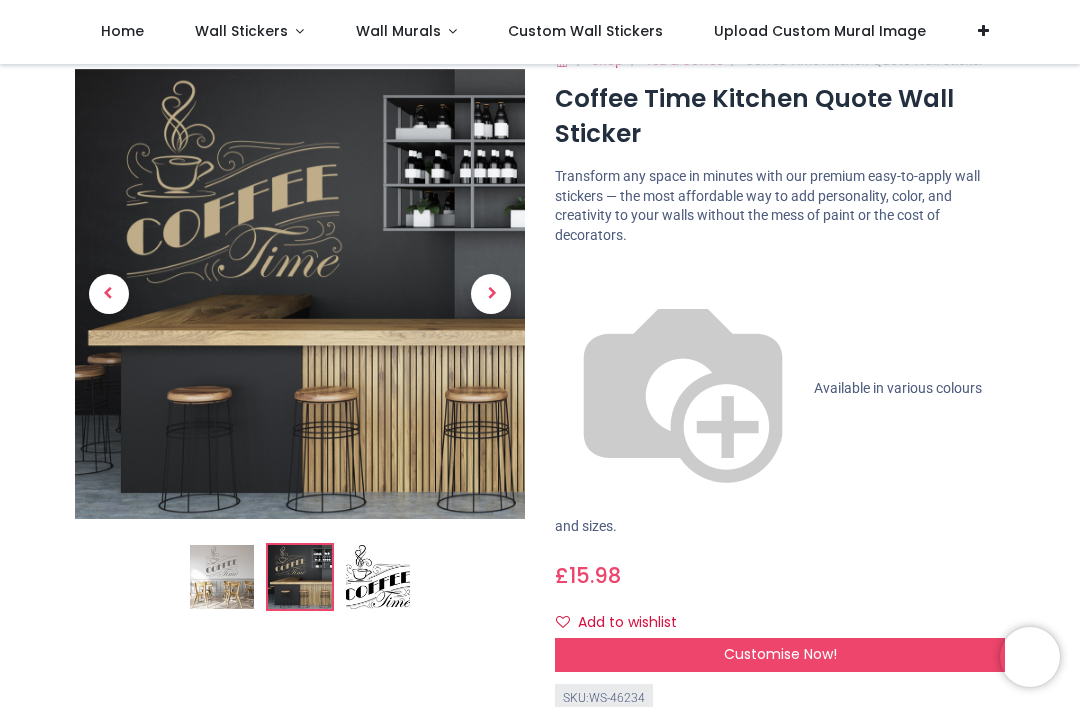 click at bounding box center (378, 577) 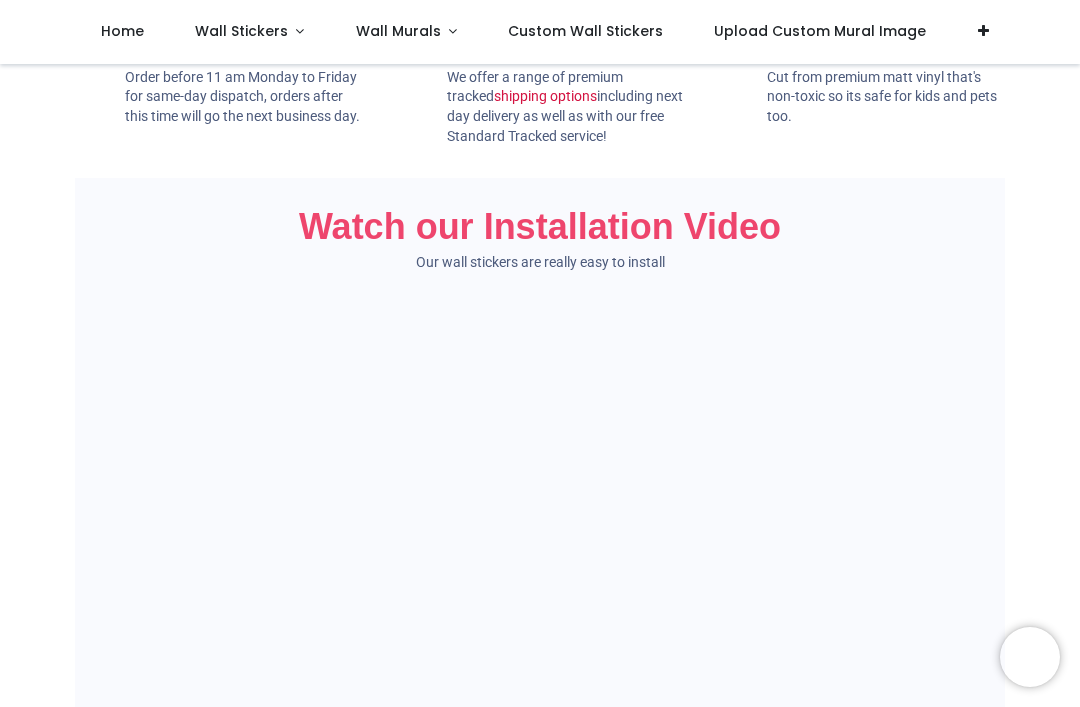 scroll, scrollTop: 1351, scrollLeft: 0, axis: vertical 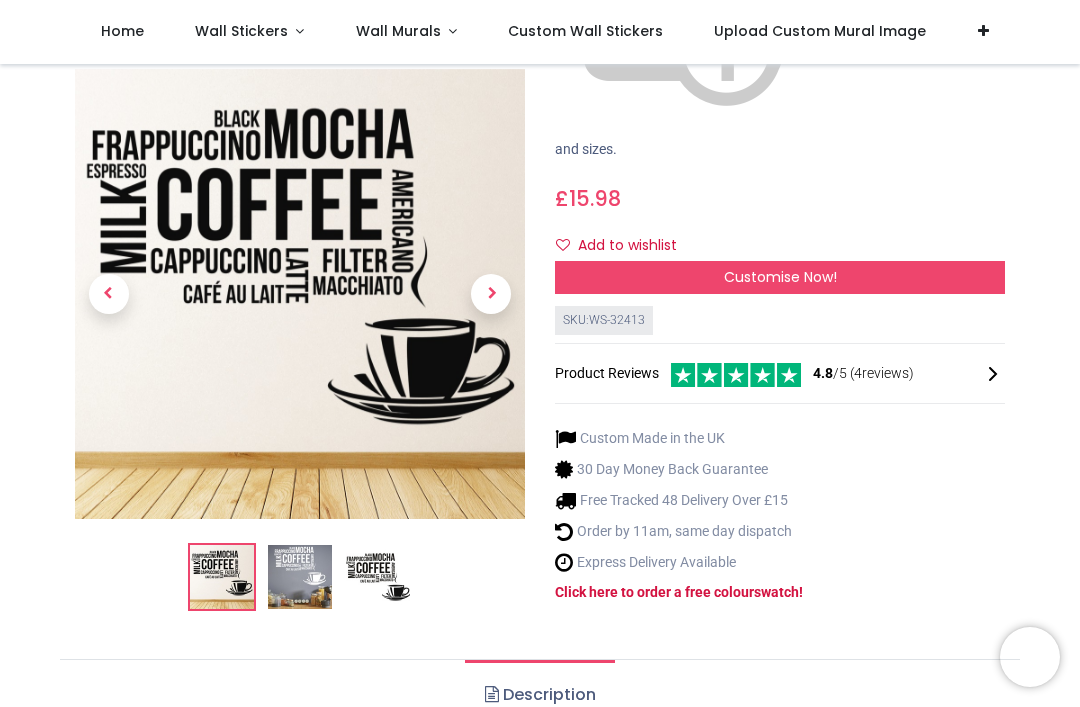 click at bounding box center [378, 577] 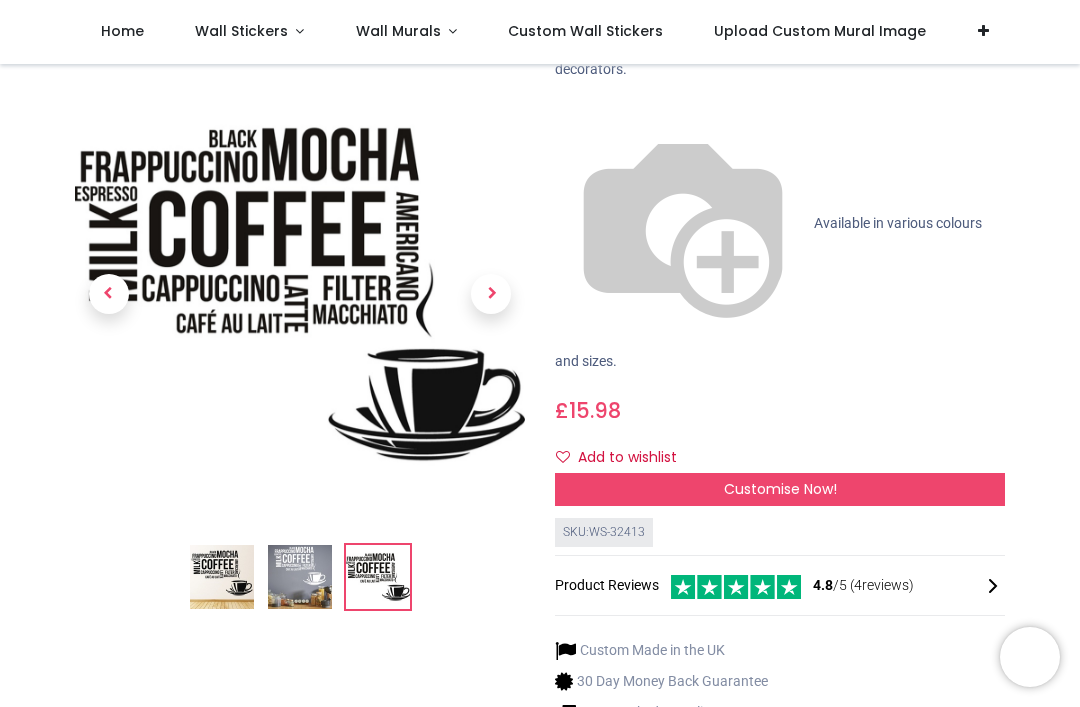 scroll, scrollTop: 223, scrollLeft: 0, axis: vertical 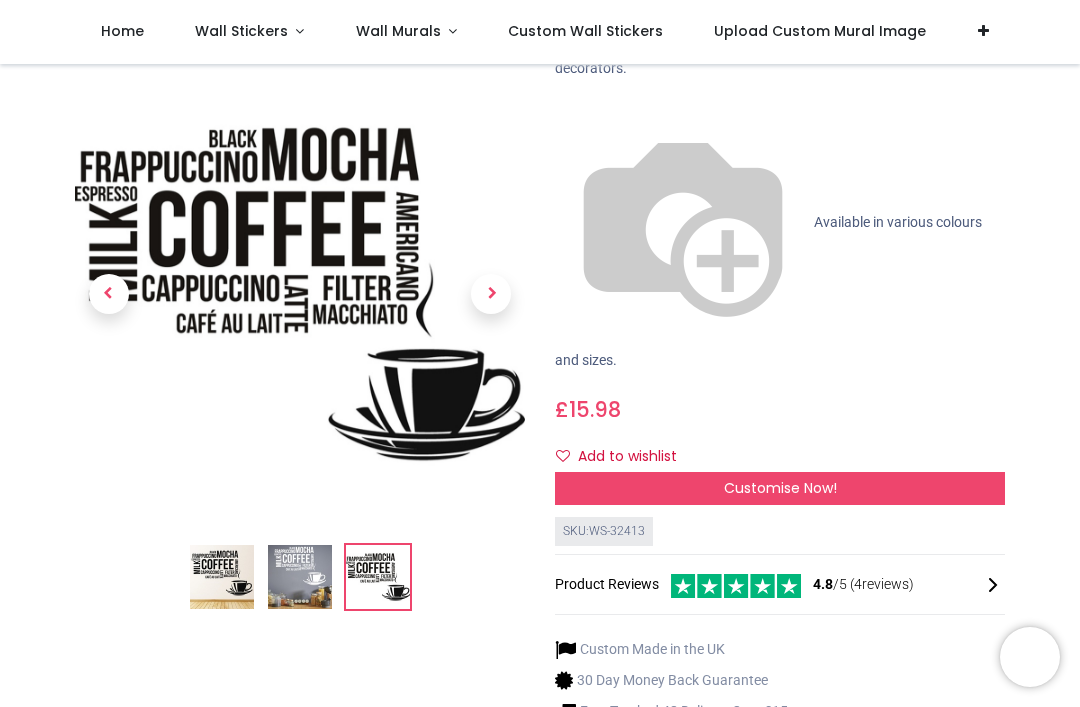 click at bounding box center (300, 577) 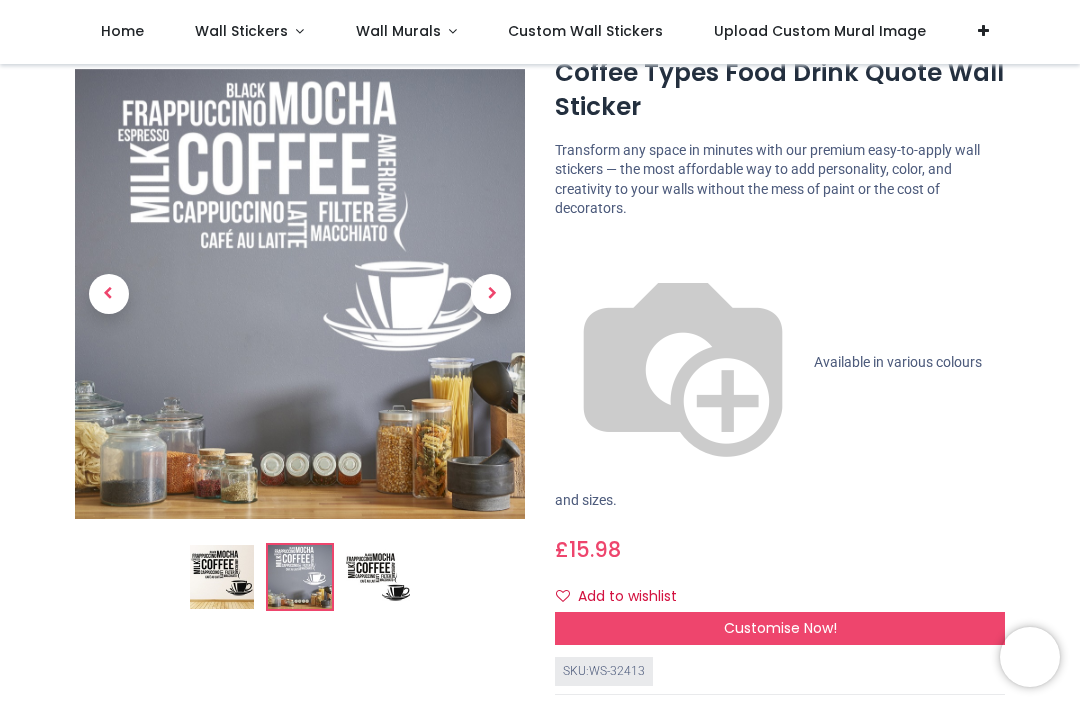 scroll, scrollTop: 88, scrollLeft: 0, axis: vertical 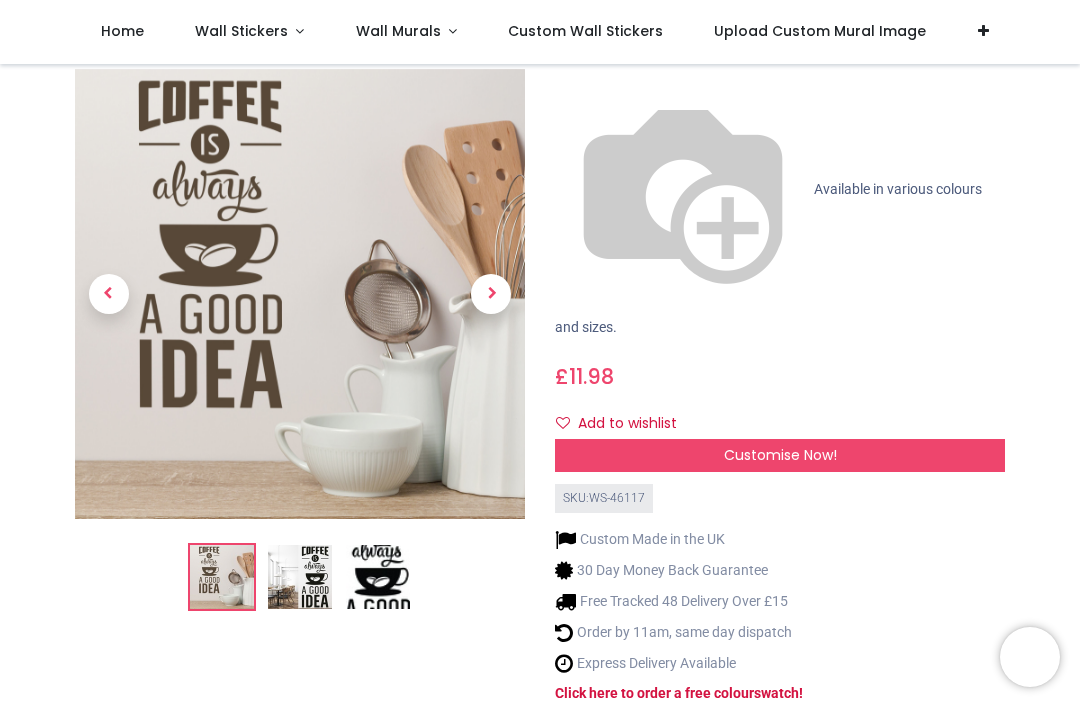 click on "Description" at bounding box center [539, 796] 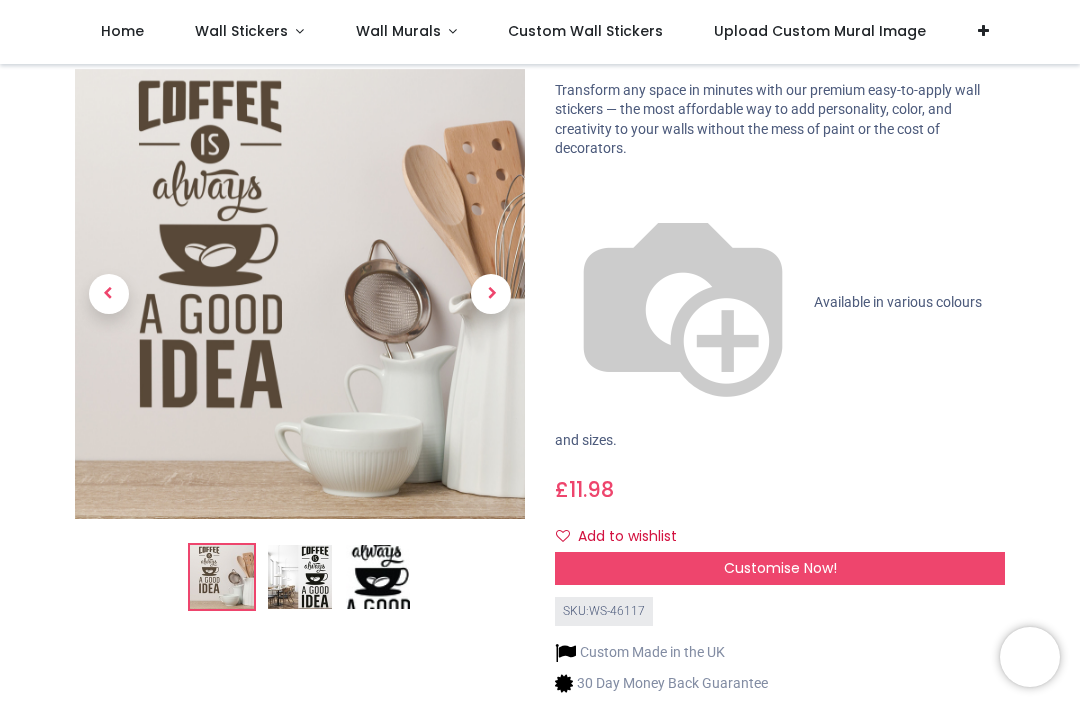 scroll, scrollTop: 151, scrollLeft: 0, axis: vertical 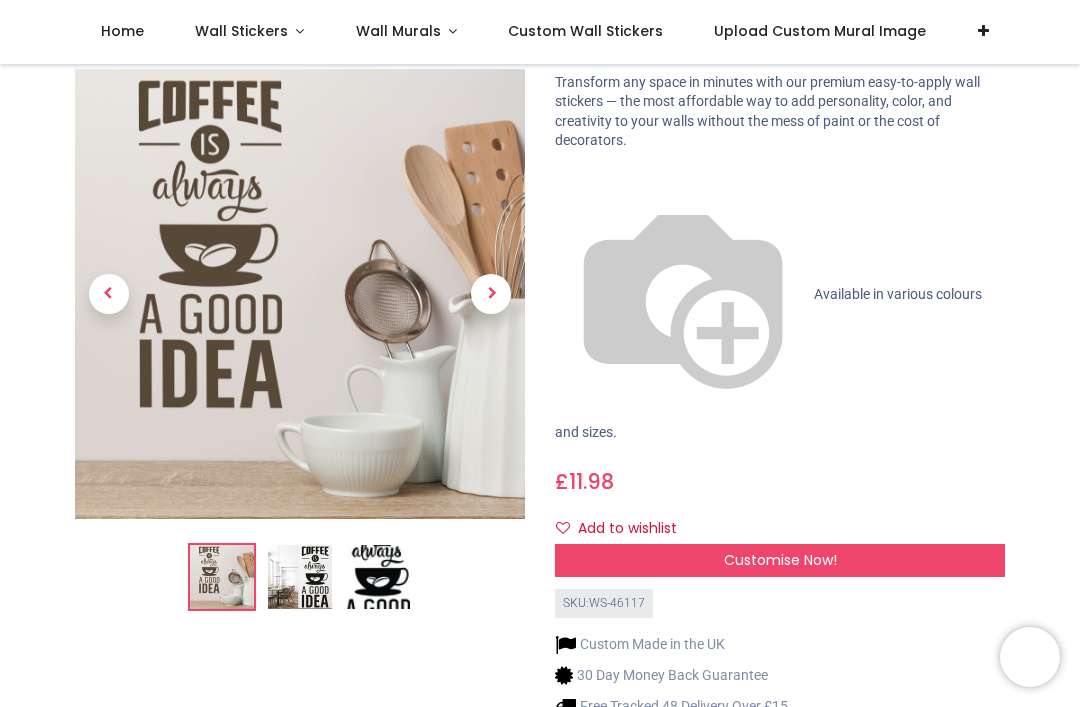 click at bounding box center [491, 294] 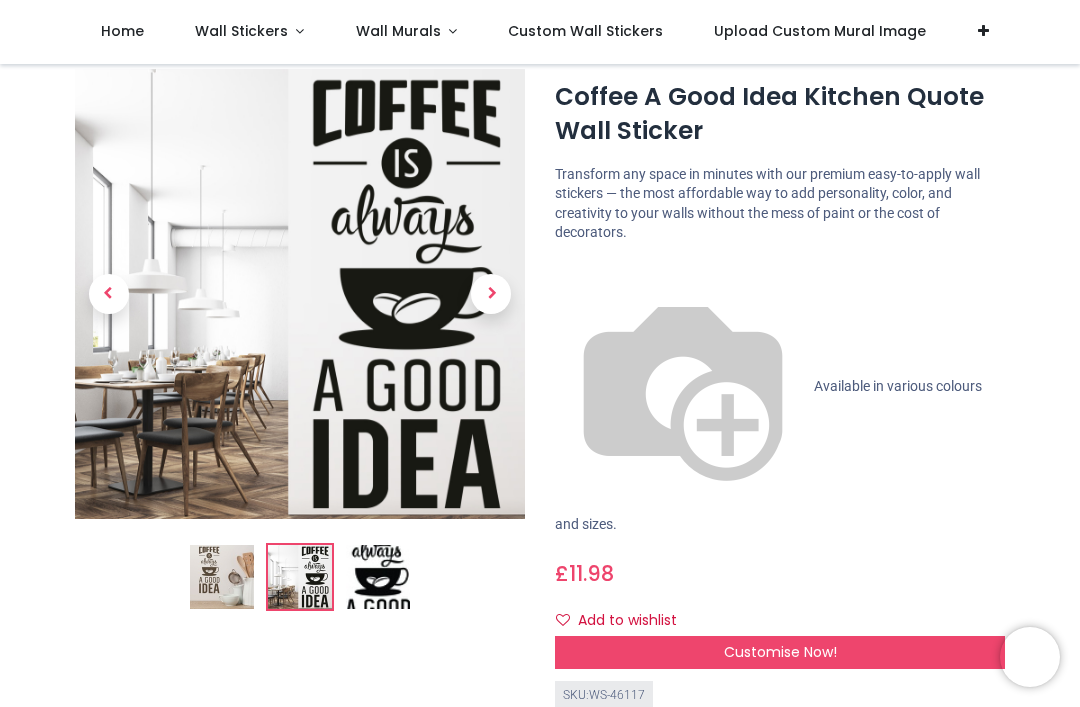 scroll, scrollTop: 55, scrollLeft: 0, axis: vertical 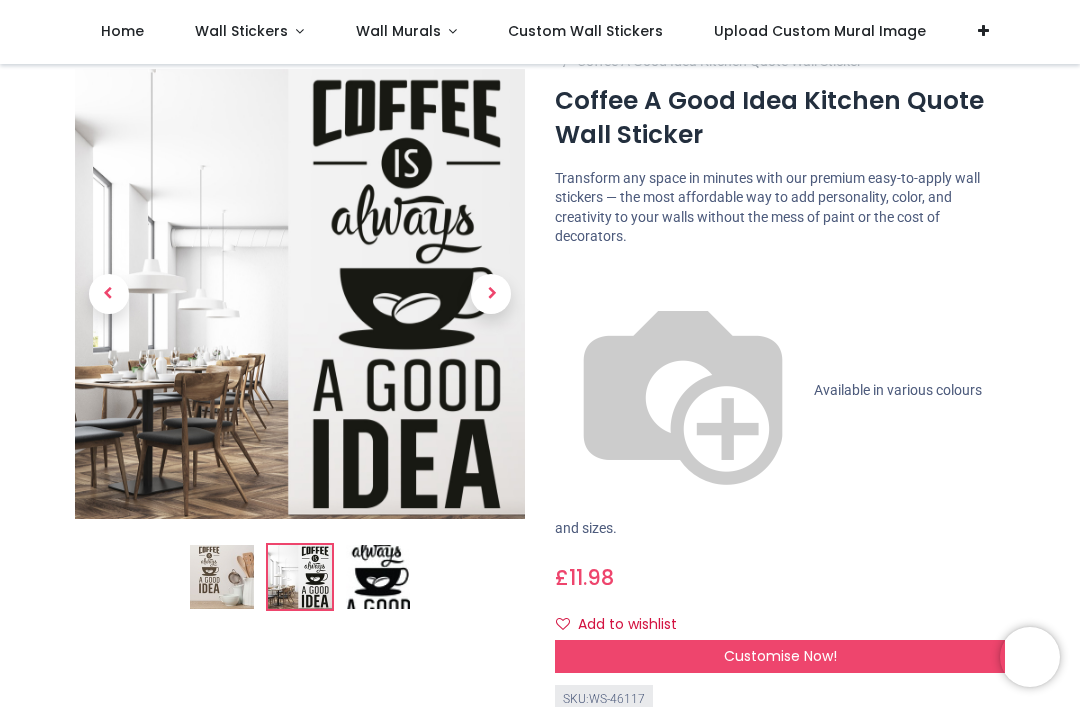 click at bounding box center [491, 294] 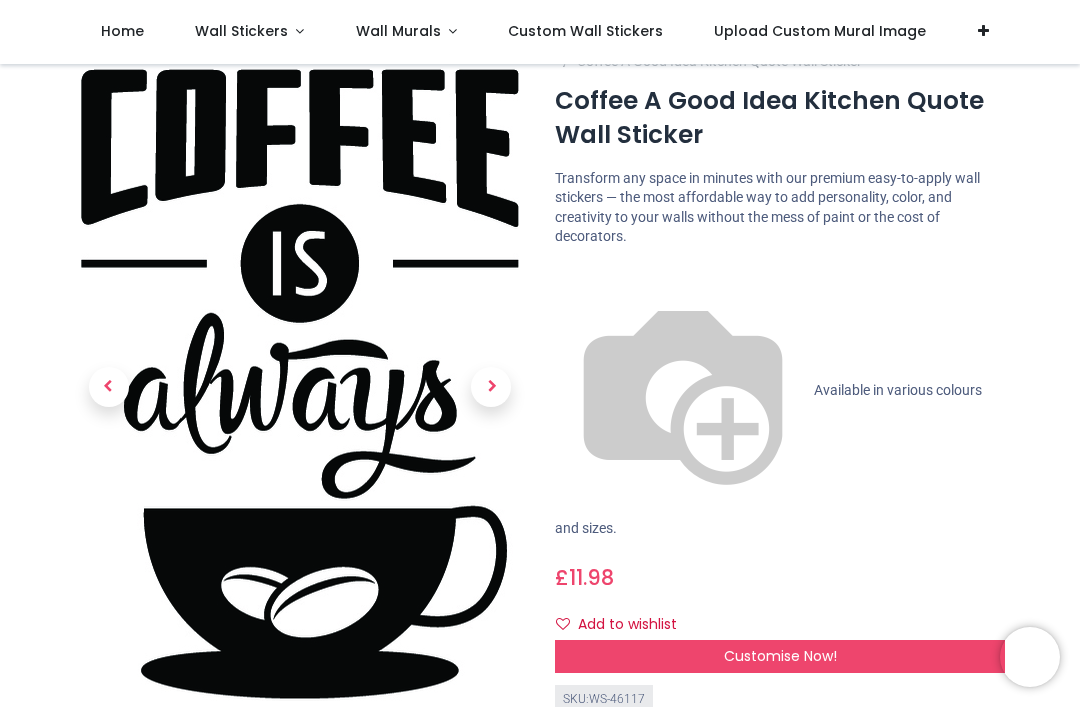 click at bounding box center (491, 387) 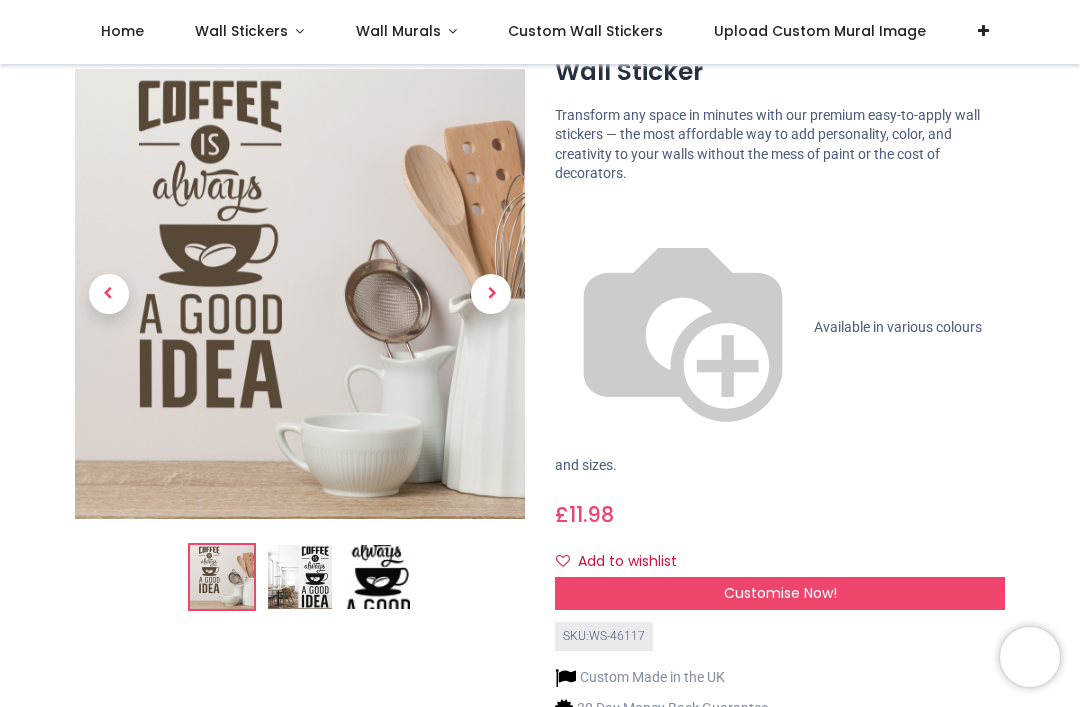 scroll, scrollTop: 119, scrollLeft: 0, axis: vertical 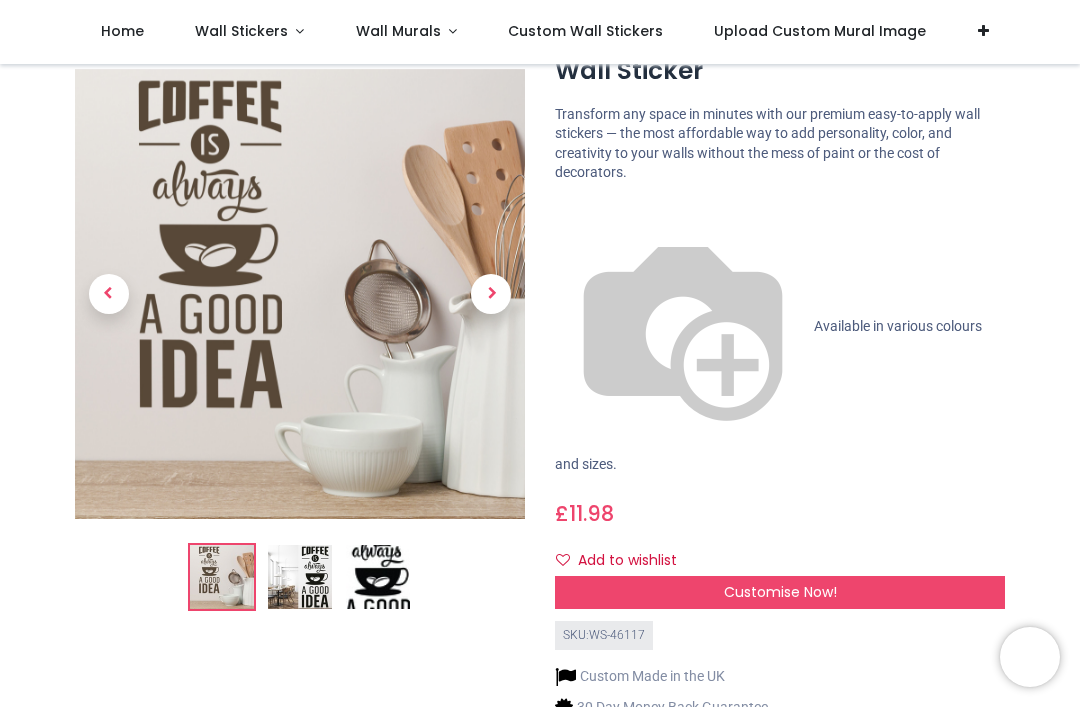 click on "Customise Now!" at bounding box center (780, 592) 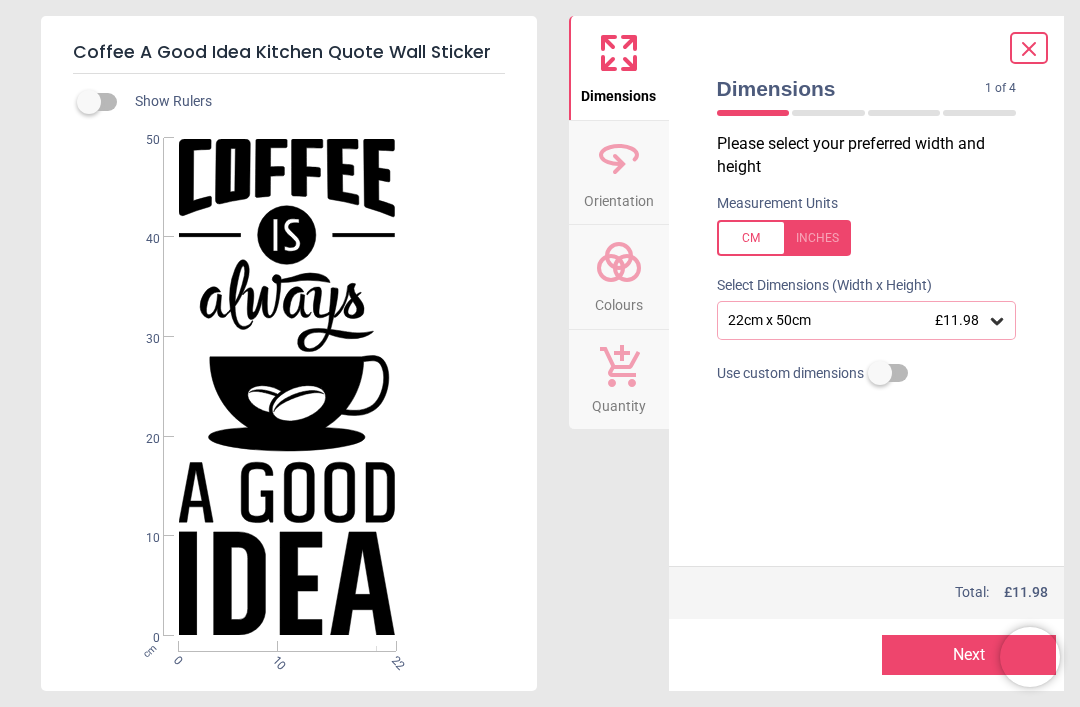click 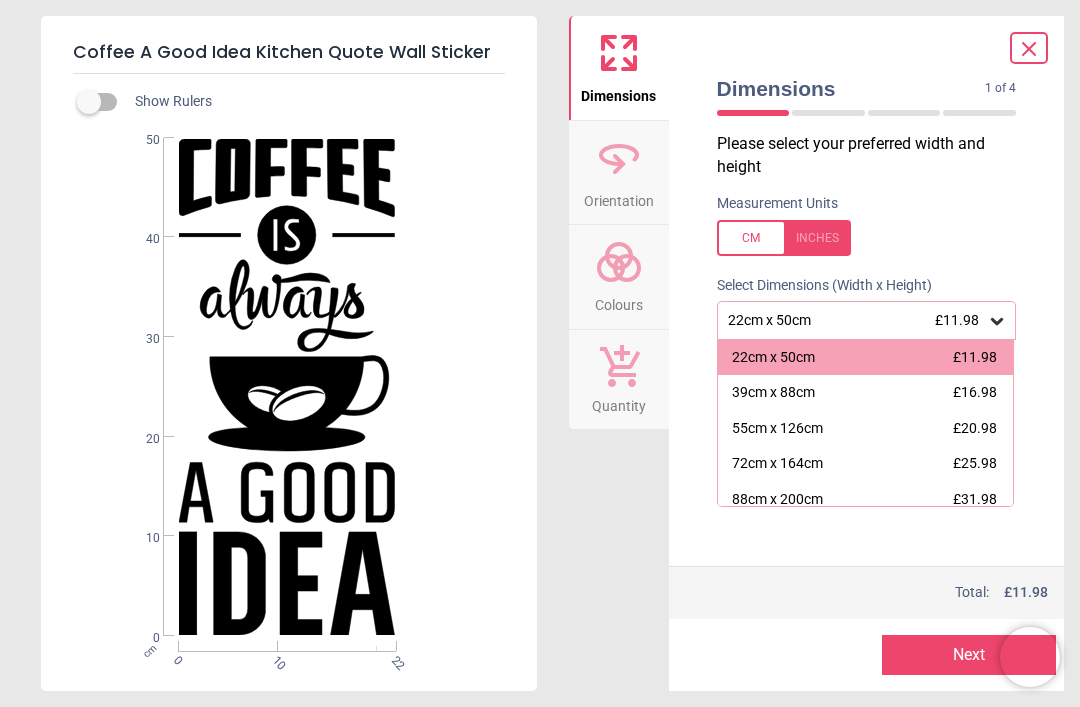 click on "39cm  x  88cm" at bounding box center (773, 393) 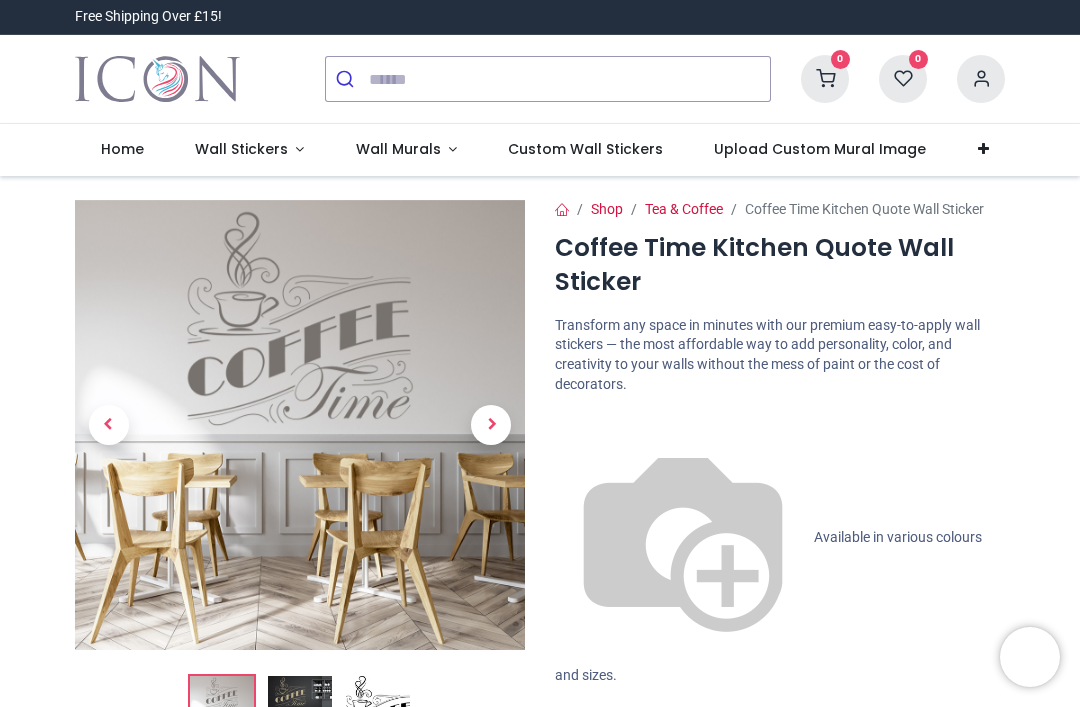 scroll, scrollTop: 0, scrollLeft: 0, axis: both 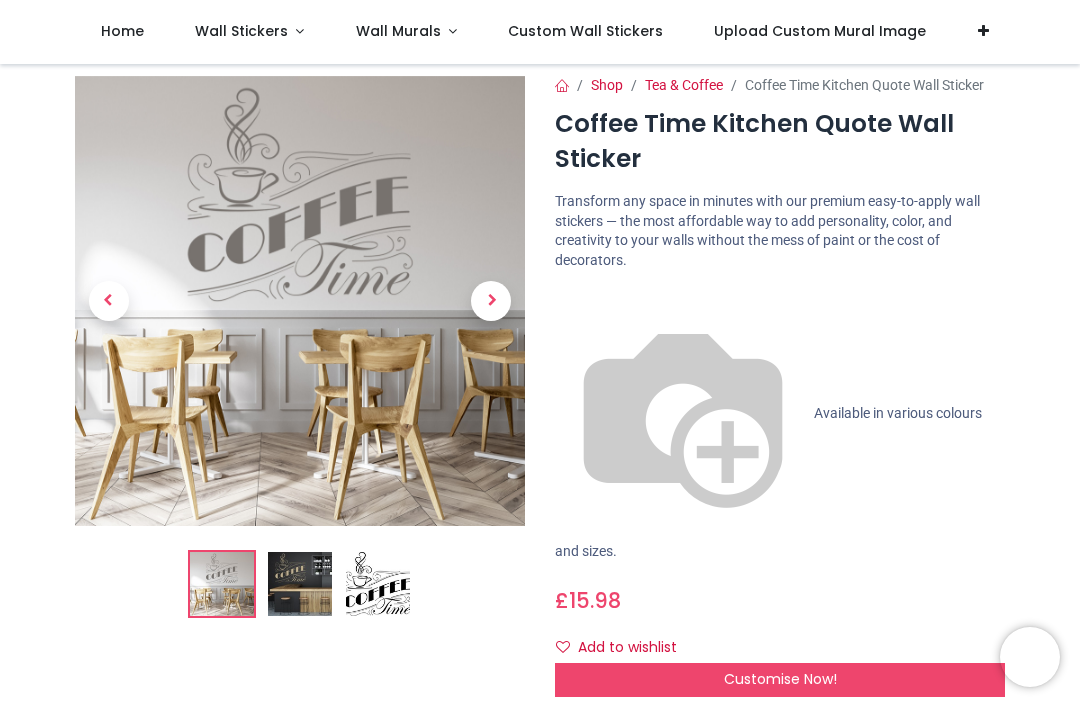 click on "Customise Now!" at bounding box center [780, 679] 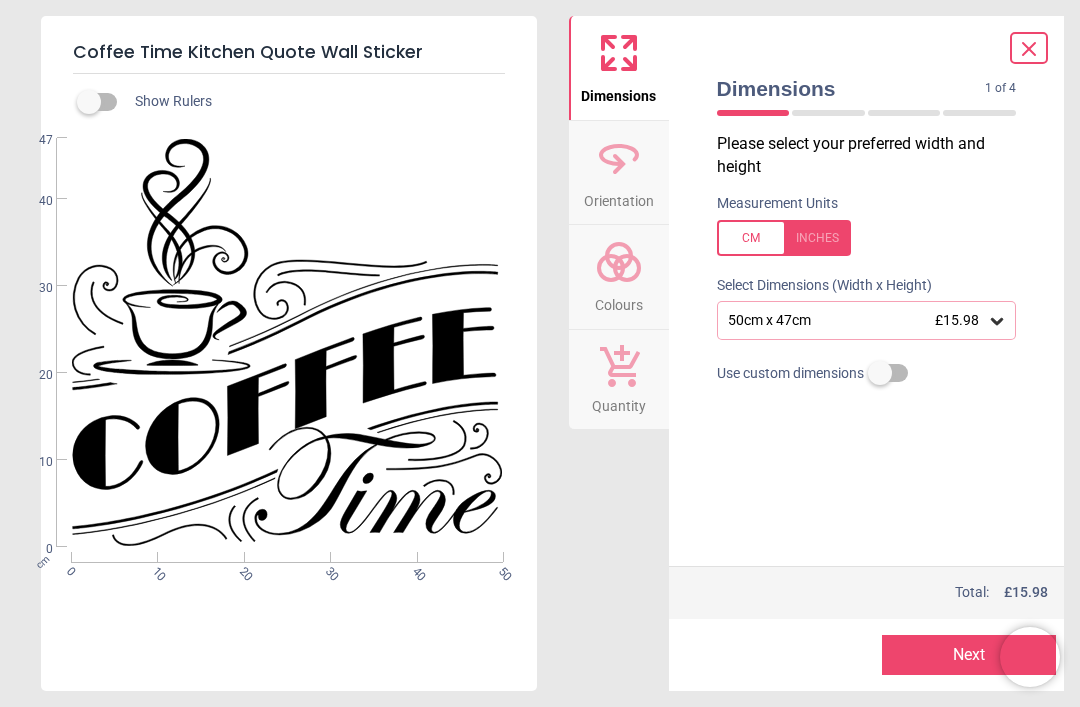 click on "50cm  x  47cm       £15.98" at bounding box center (857, 320) 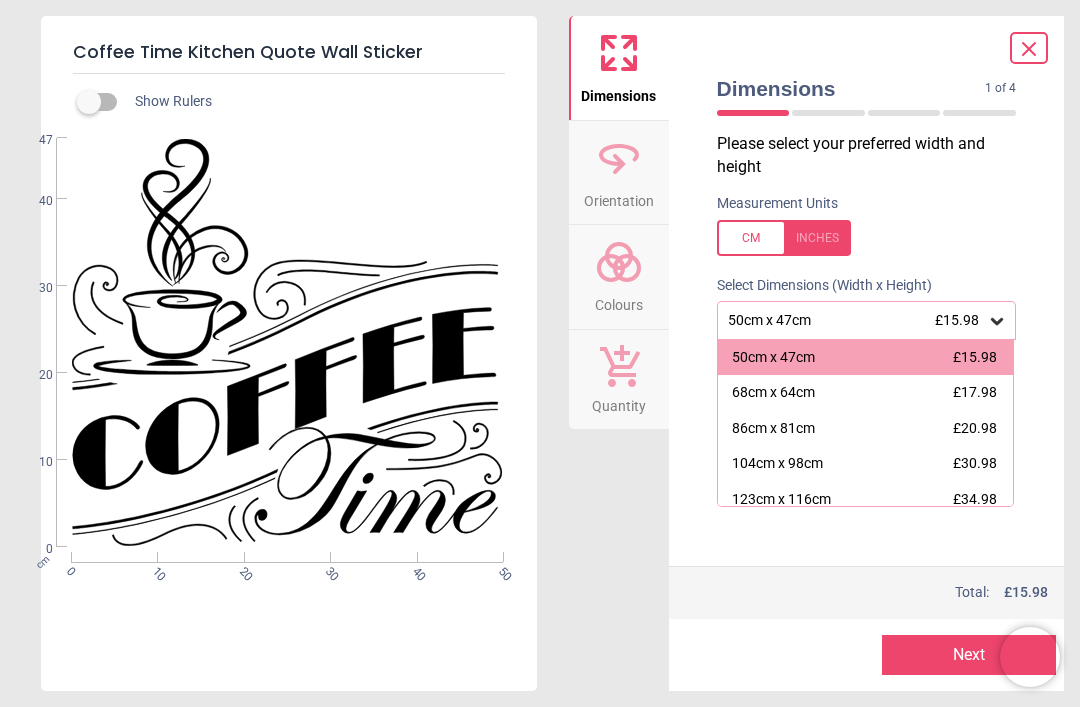 click on "68cm  x  64cm" at bounding box center [773, 393] 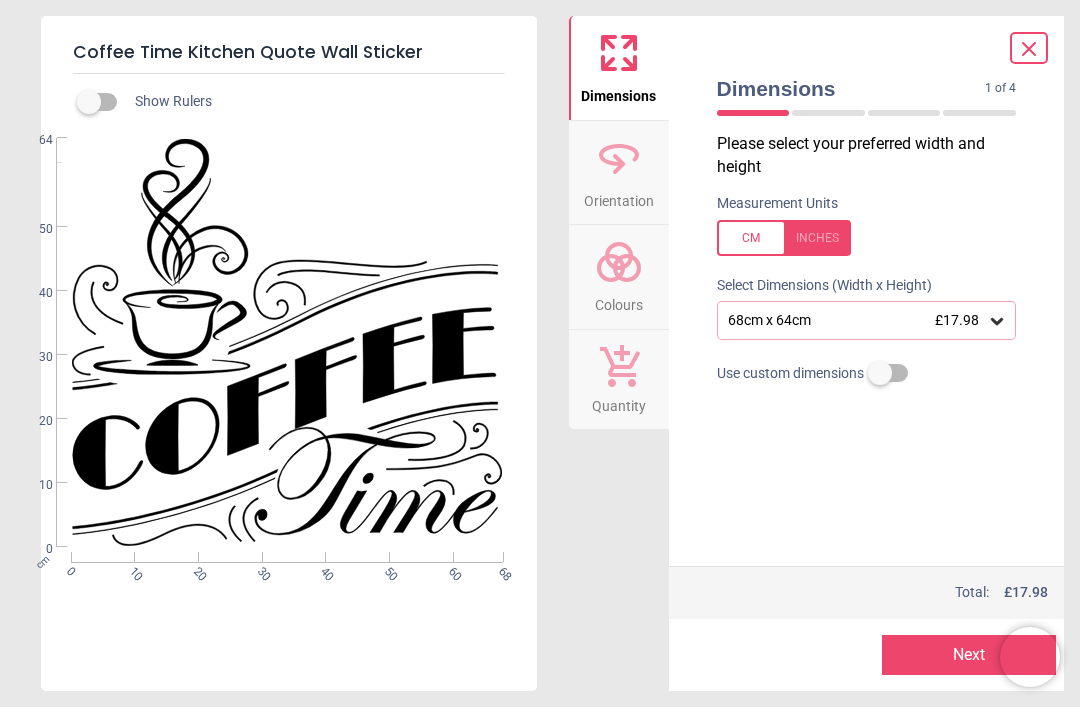 click 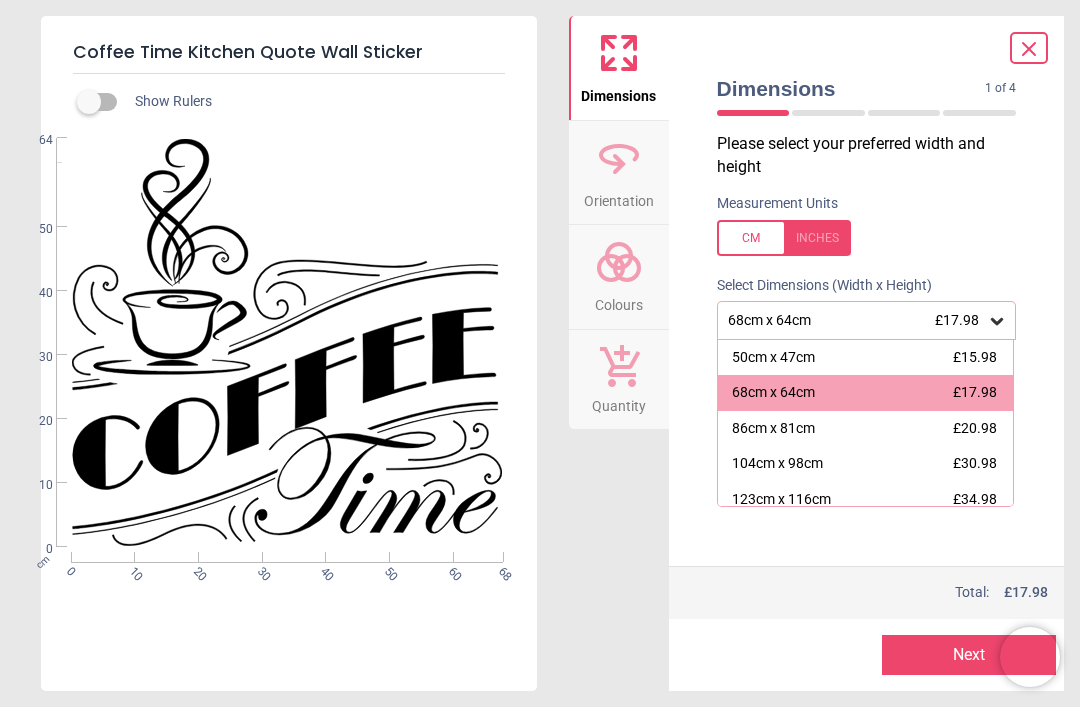 click on "86cm  x  81cm       £20.98" at bounding box center (866, 429) 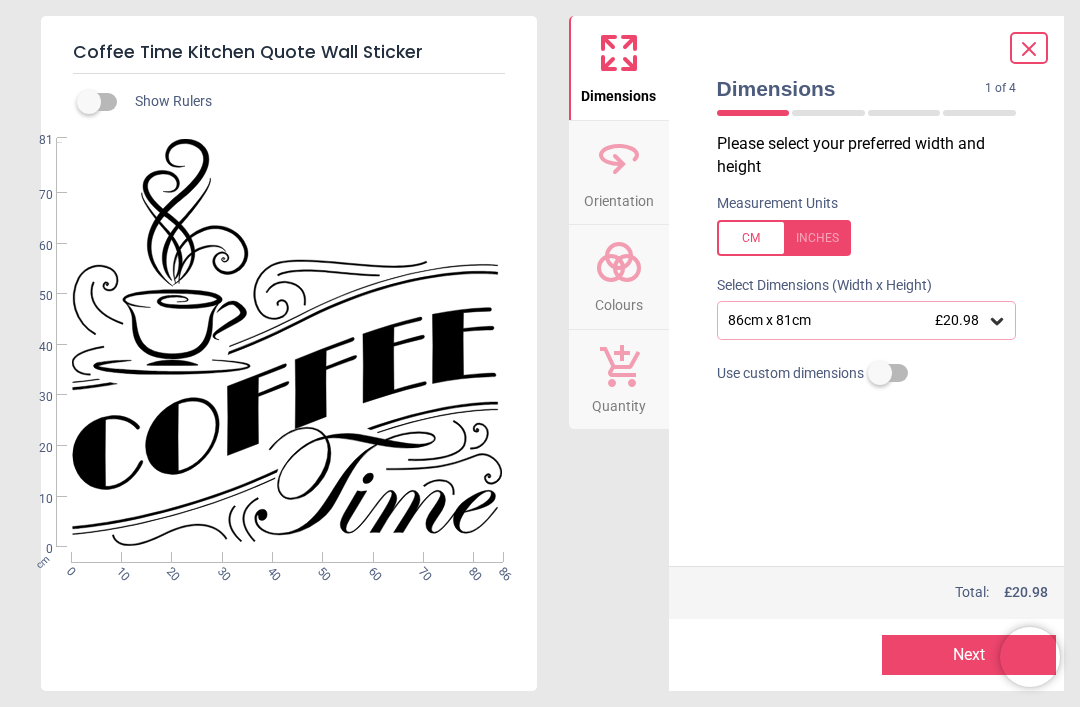 click 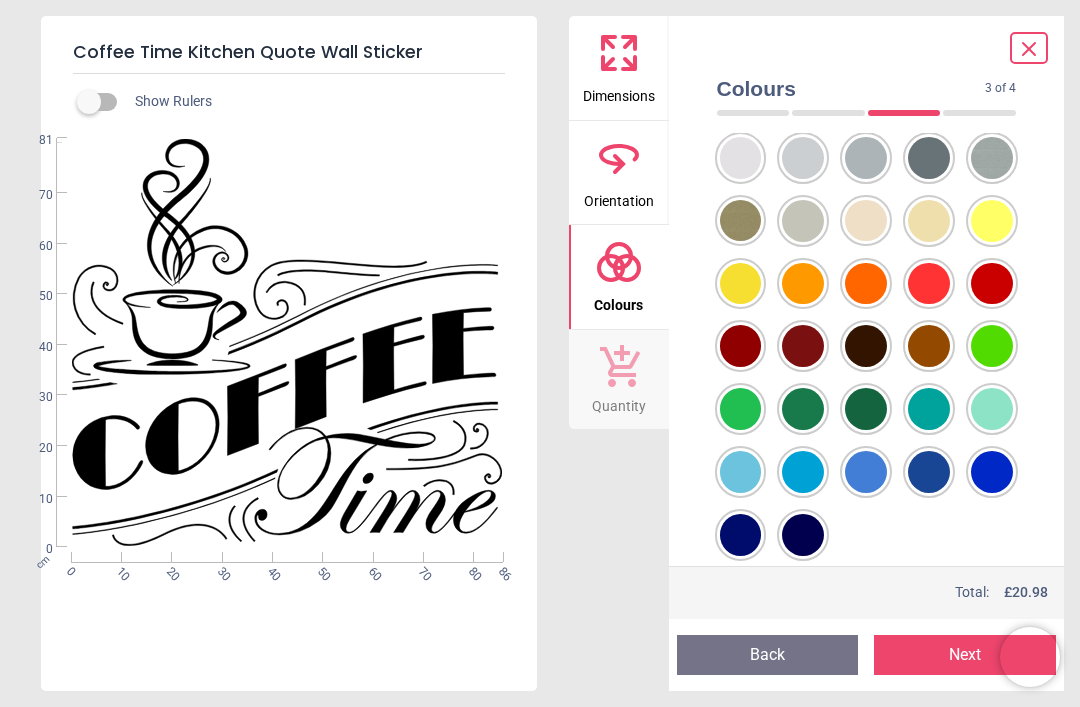 scroll, scrollTop: 105, scrollLeft: 0, axis: vertical 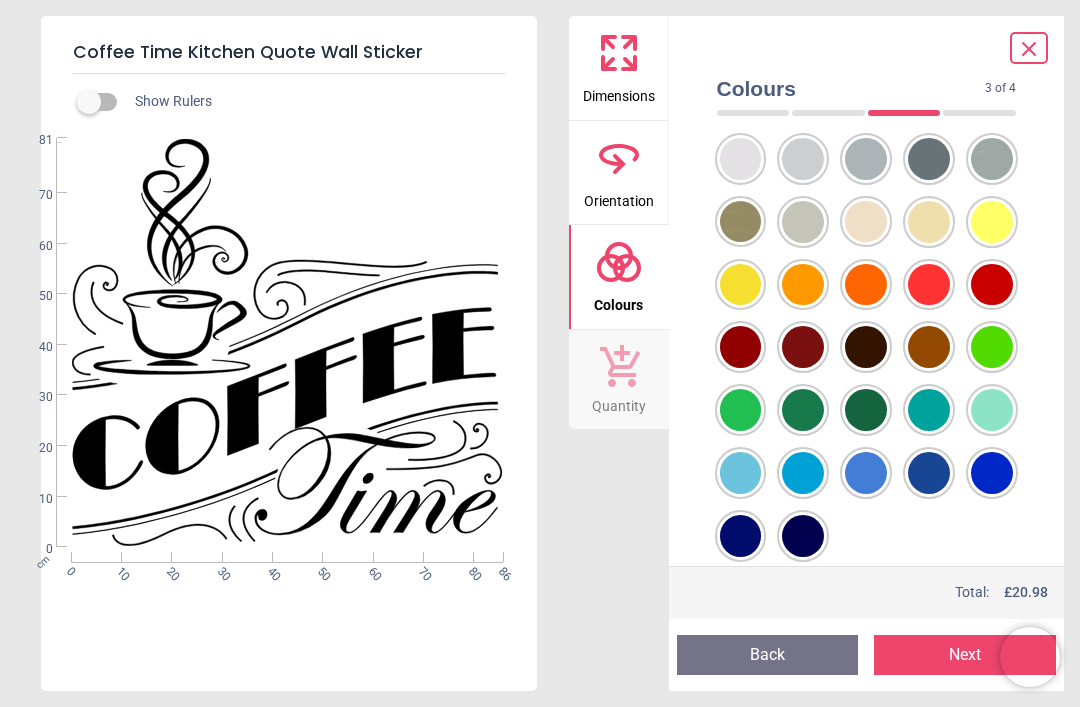 click at bounding box center (741, 96) 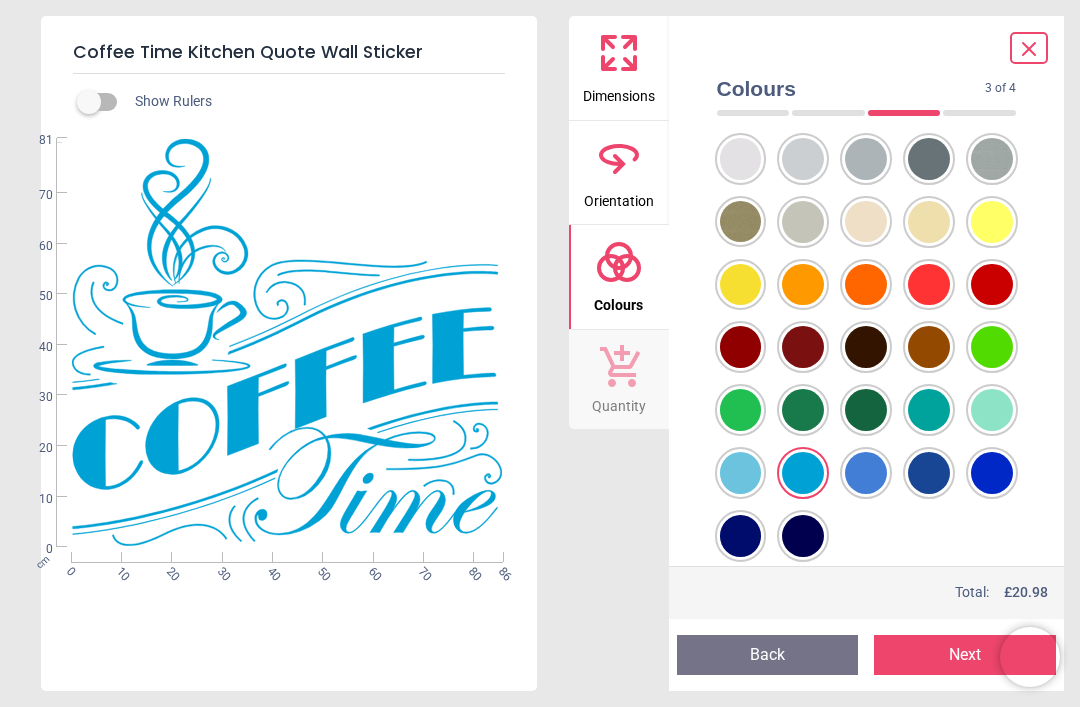click at bounding box center [741, 96] 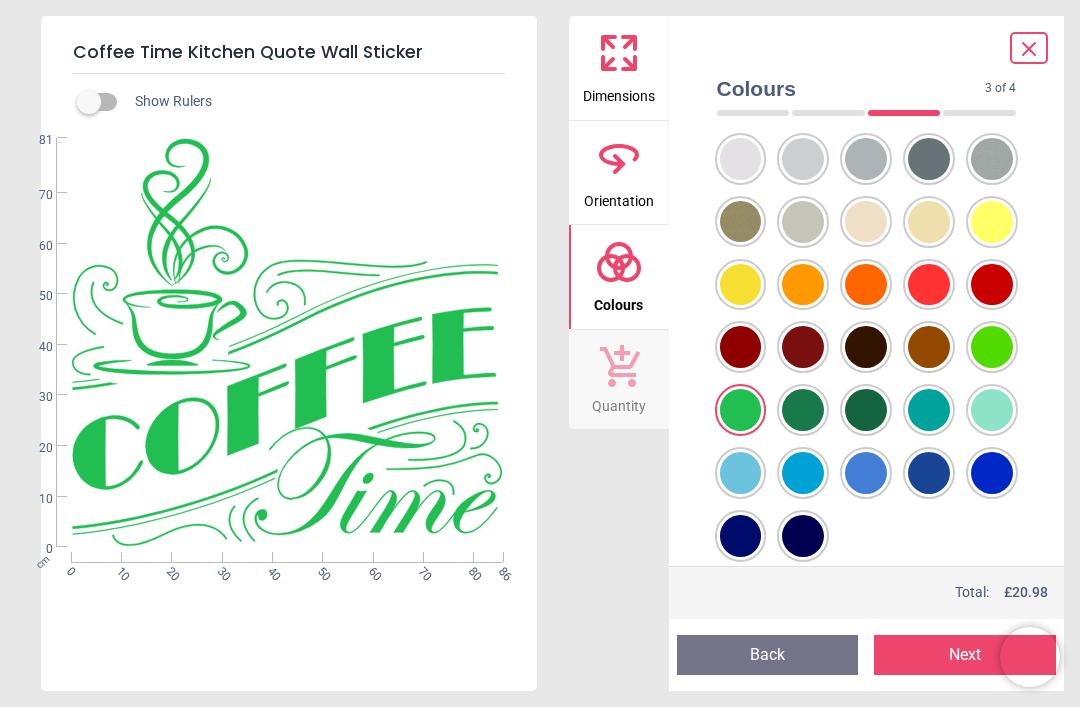 click at bounding box center [741, 96] 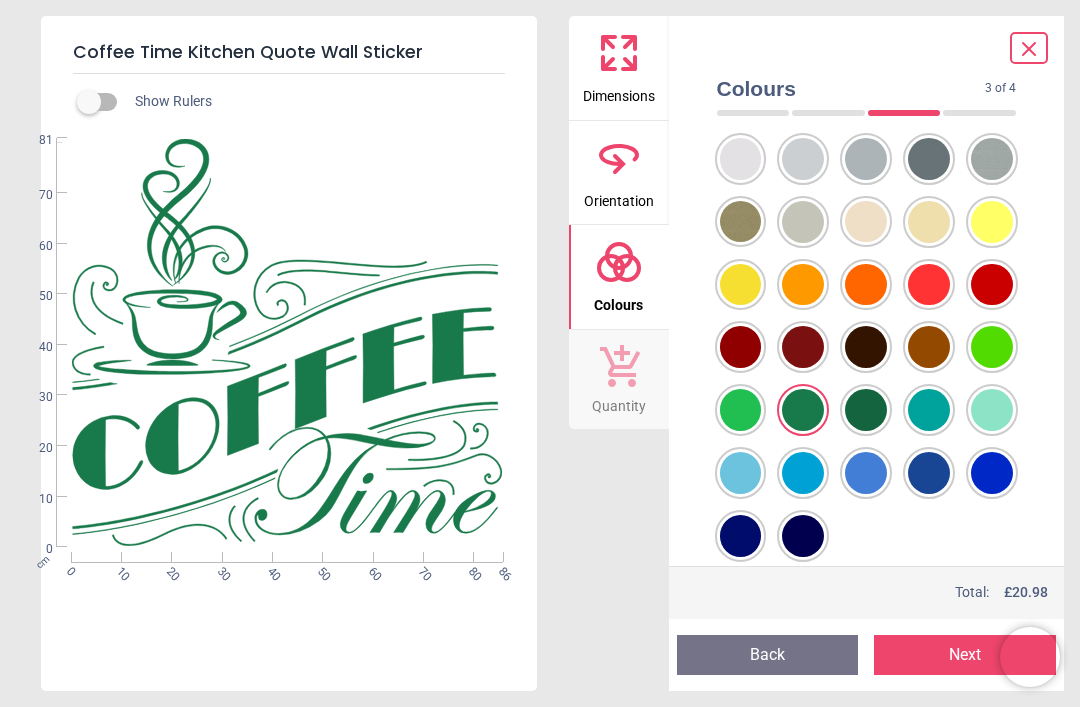click at bounding box center [741, 96] 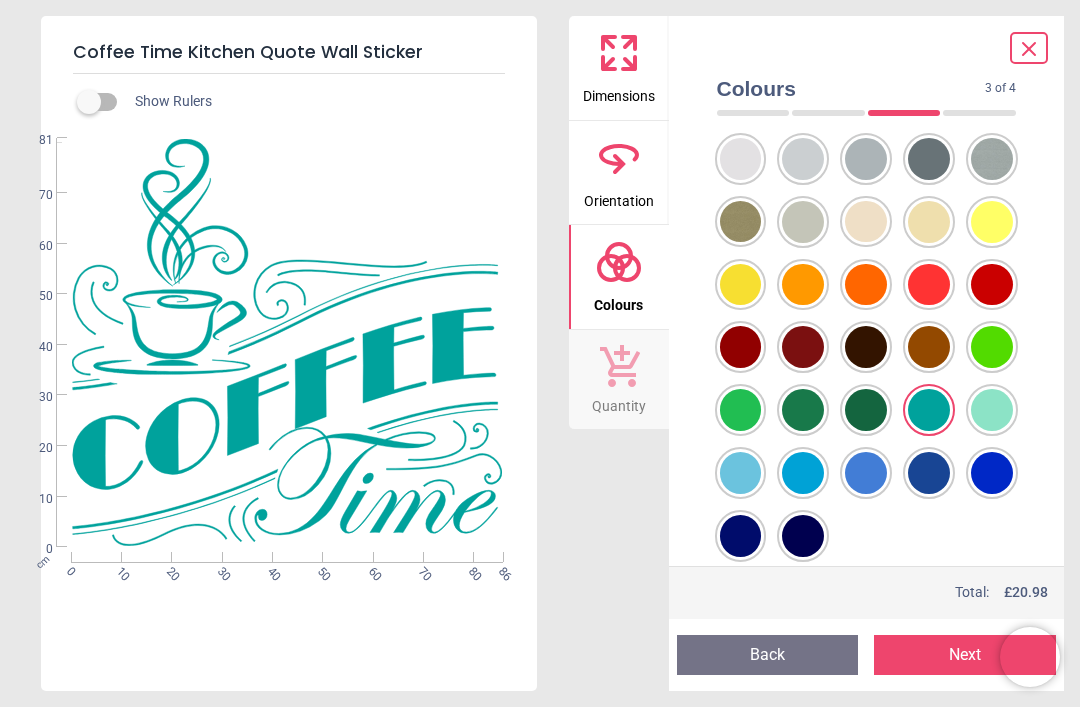 click at bounding box center (741, 96) 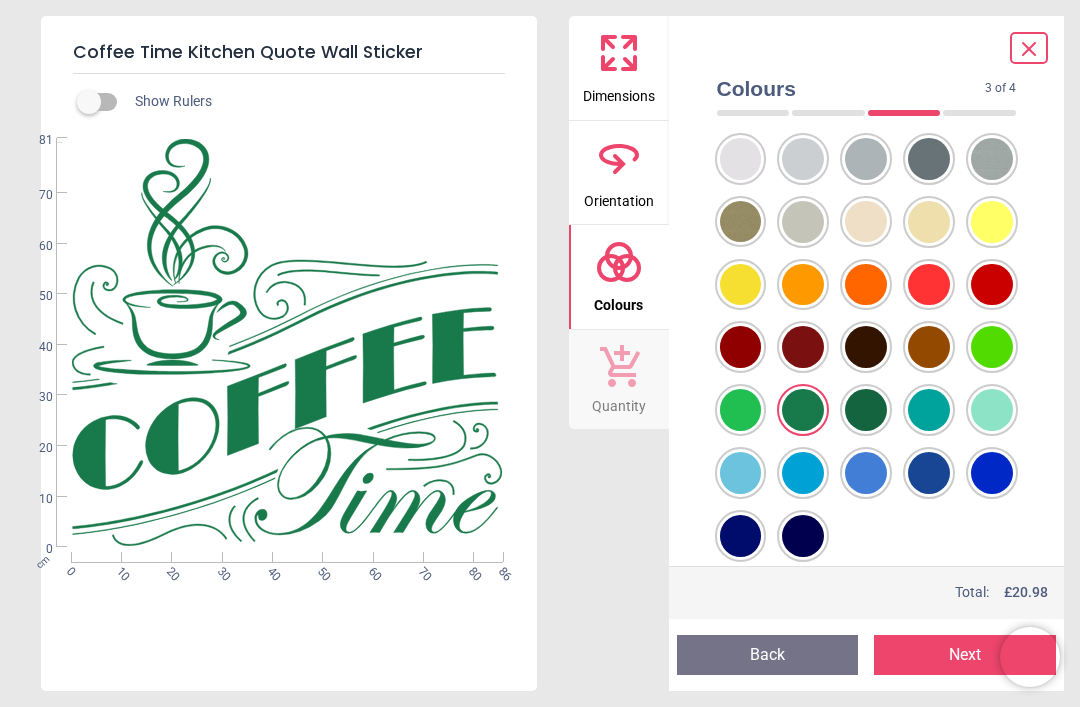 click at bounding box center (741, 96) 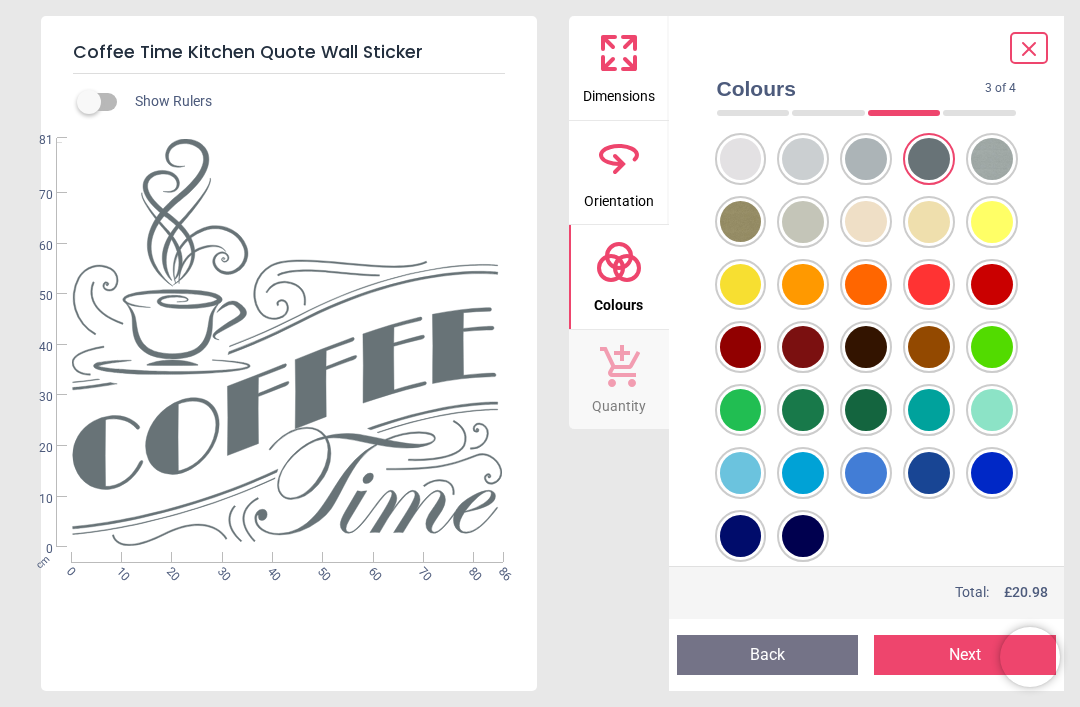 click at bounding box center (753, 113) 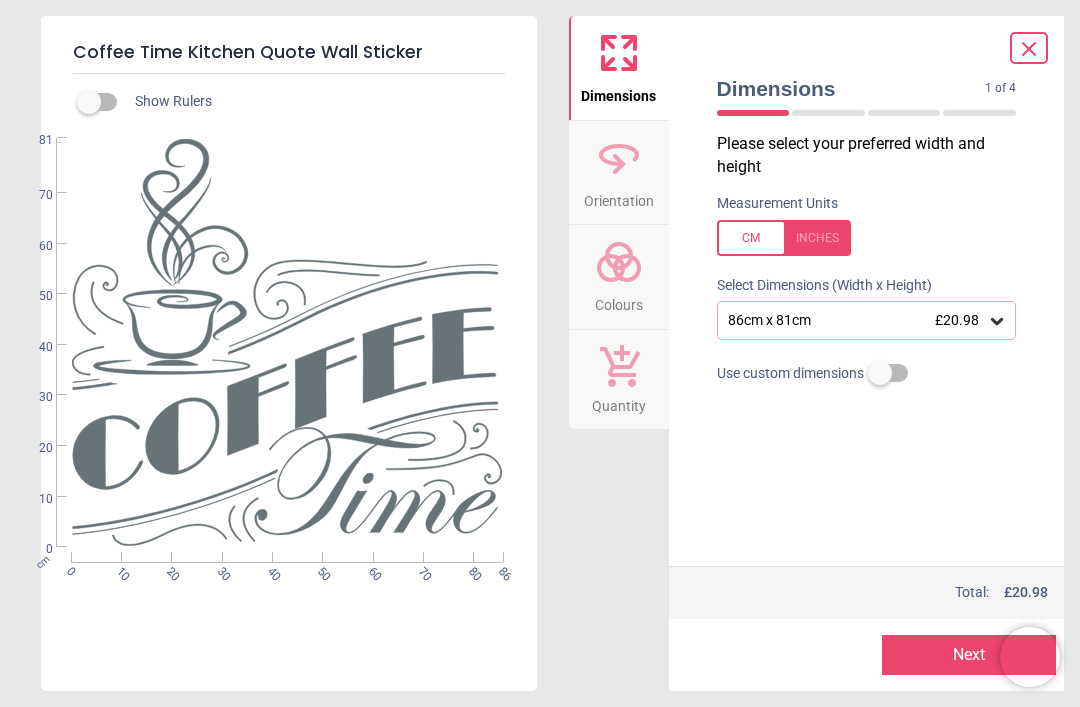 click at bounding box center [828, 113] 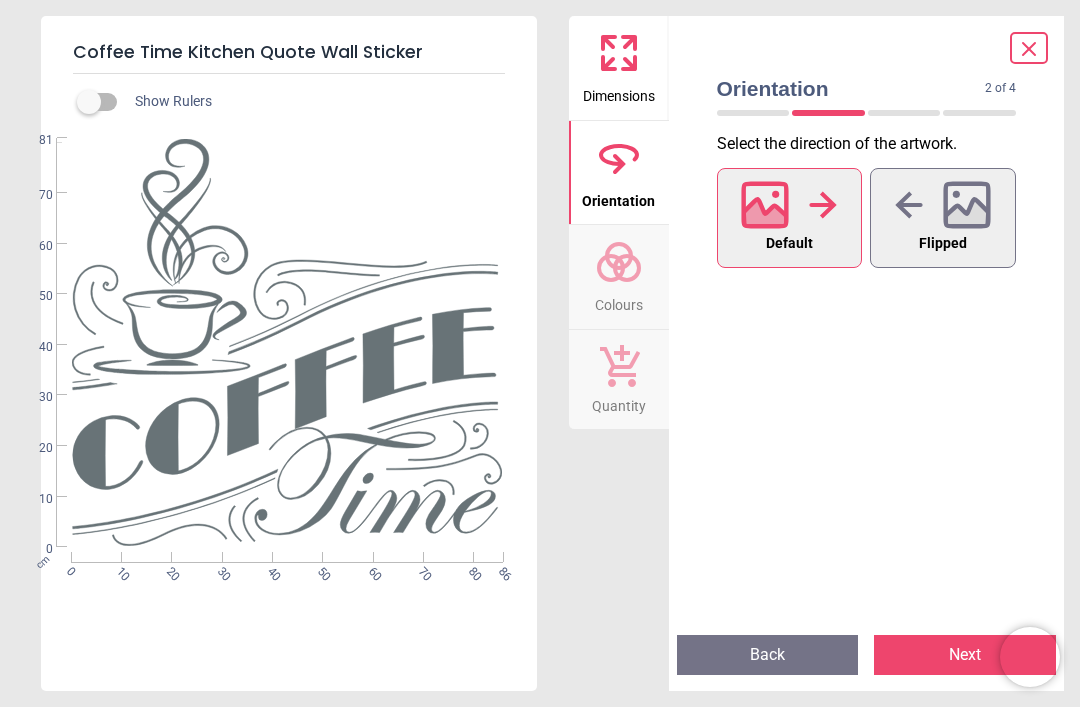 click at bounding box center (904, 113) 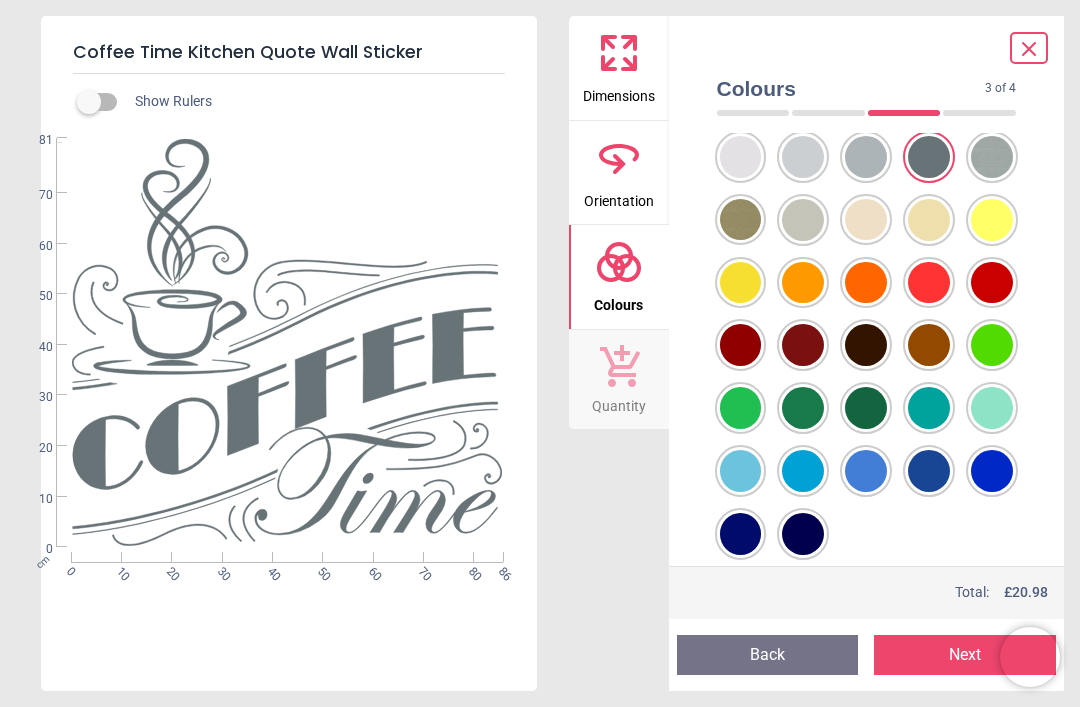 scroll, scrollTop: 105, scrollLeft: 0, axis: vertical 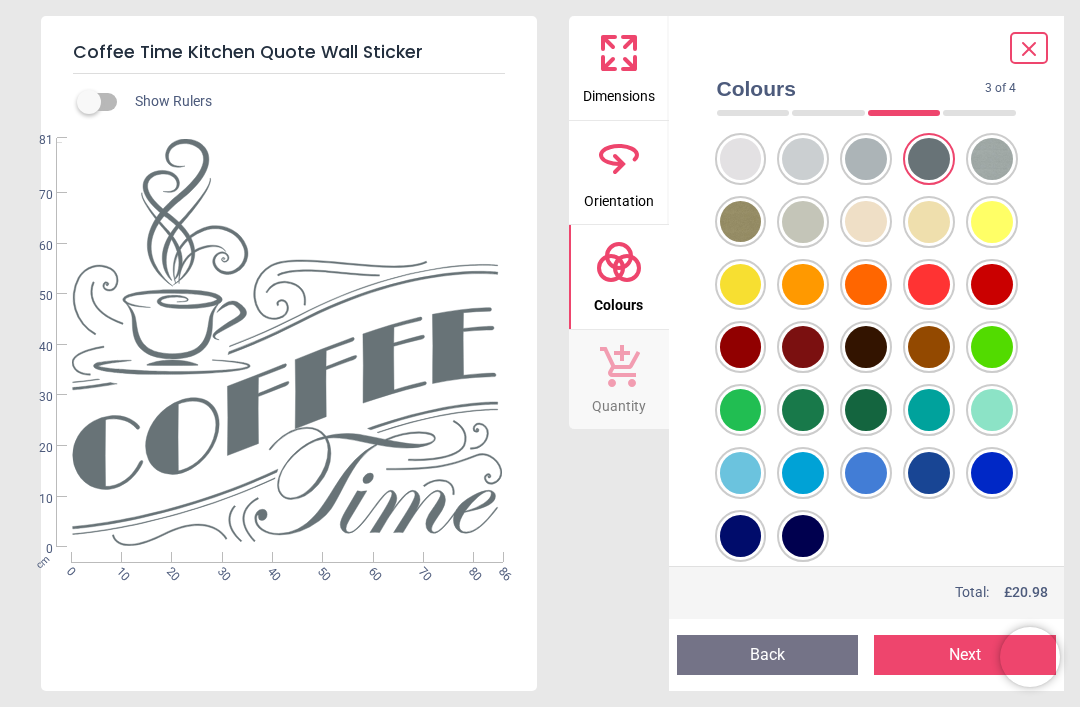 click at bounding box center [741, 96] 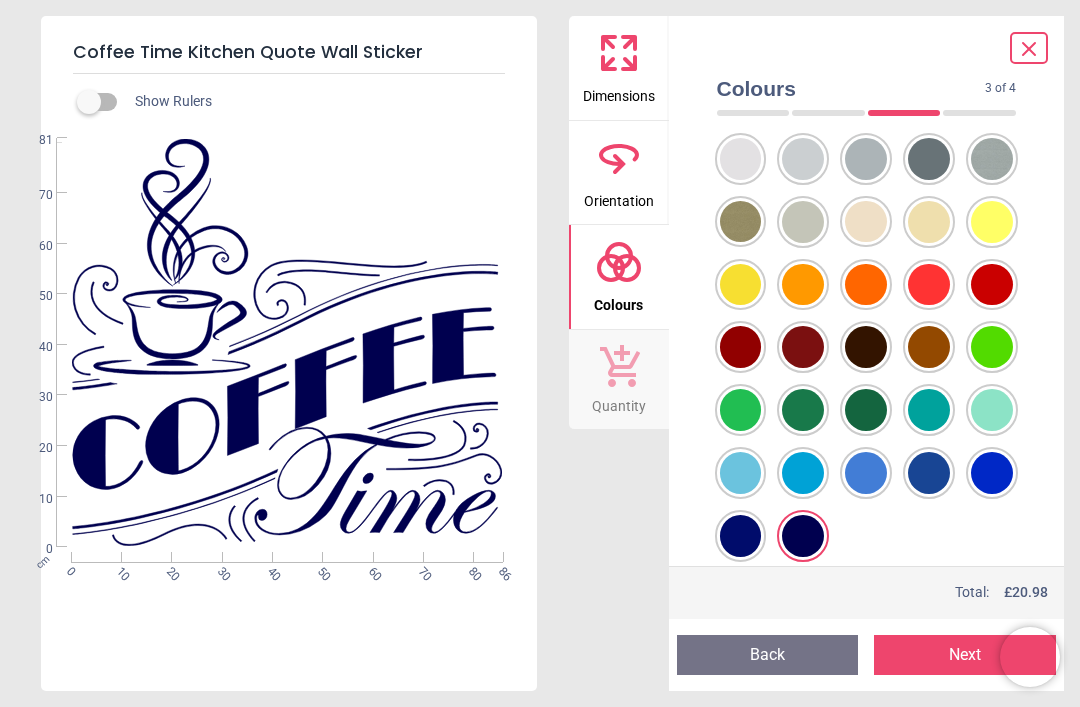click at bounding box center (741, 96) 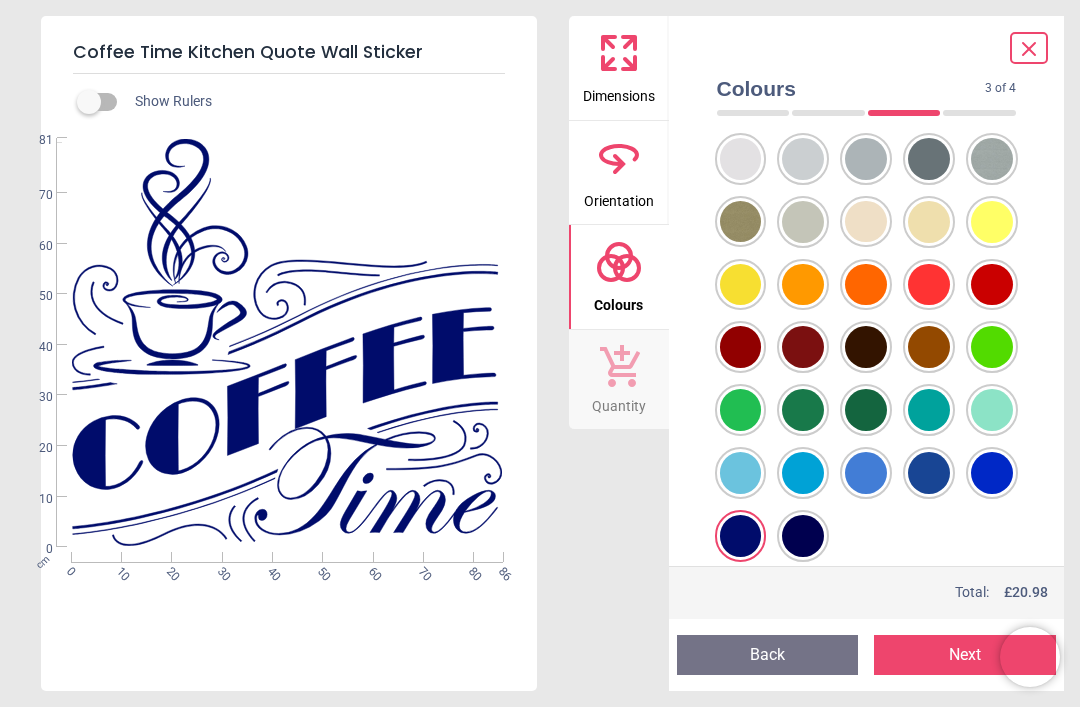 click at bounding box center [741, 96] 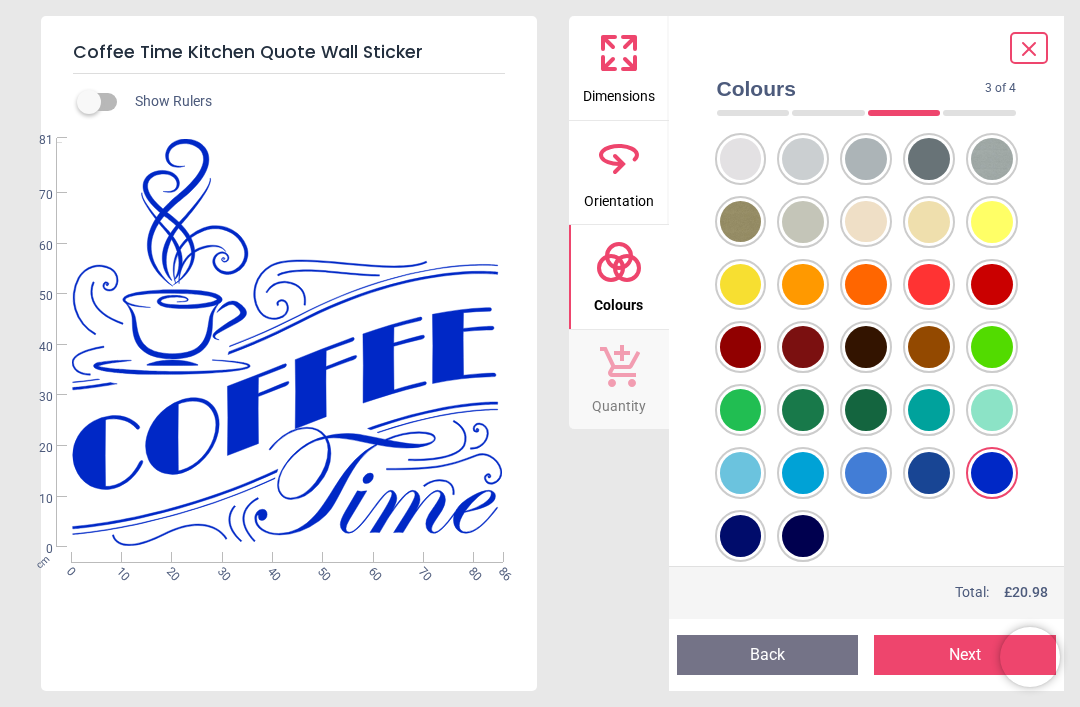 click at bounding box center [741, 96] 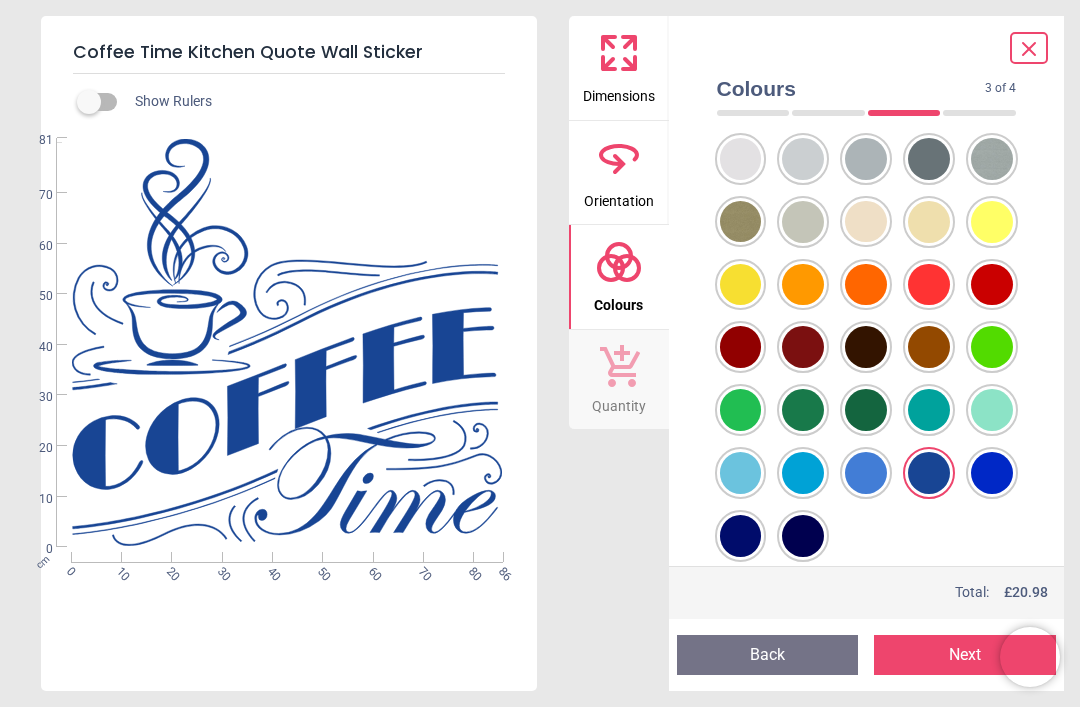 click at bounding box center [741, 96] 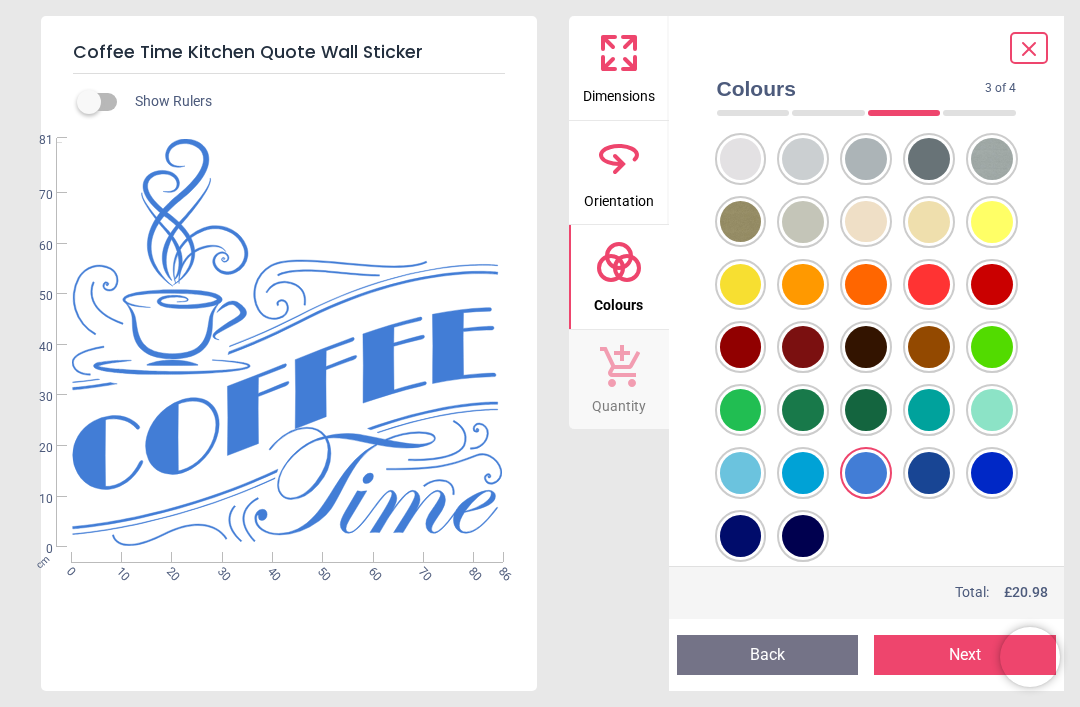 click at bounding box center [741, 96] 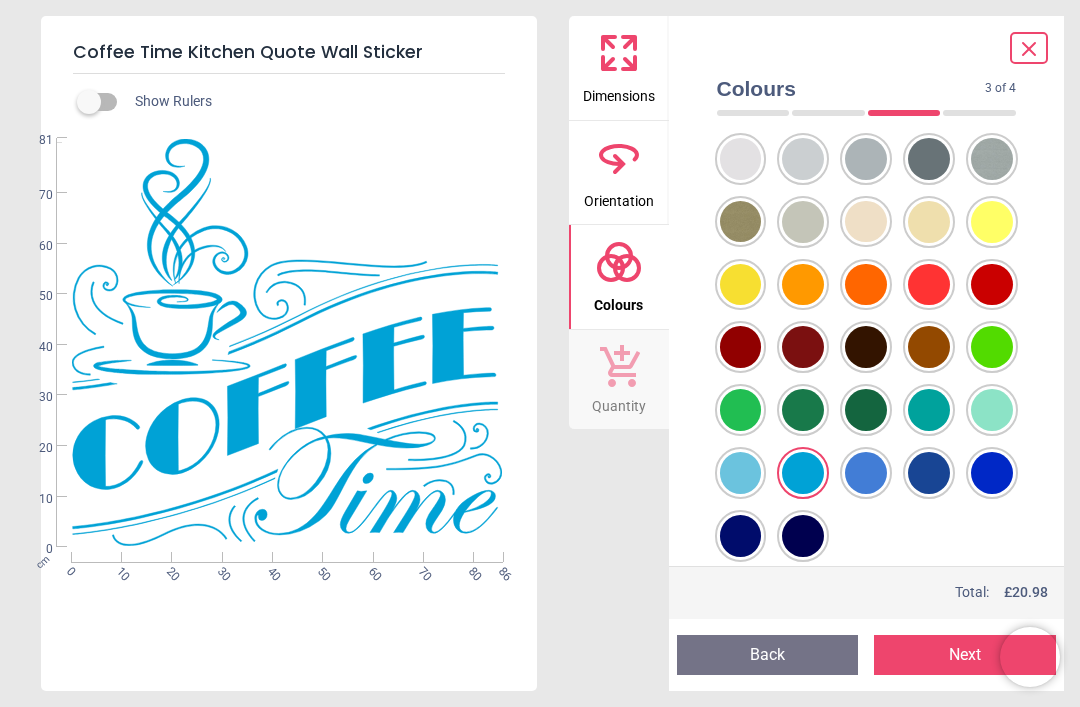 click at bounding box center (741, 96) 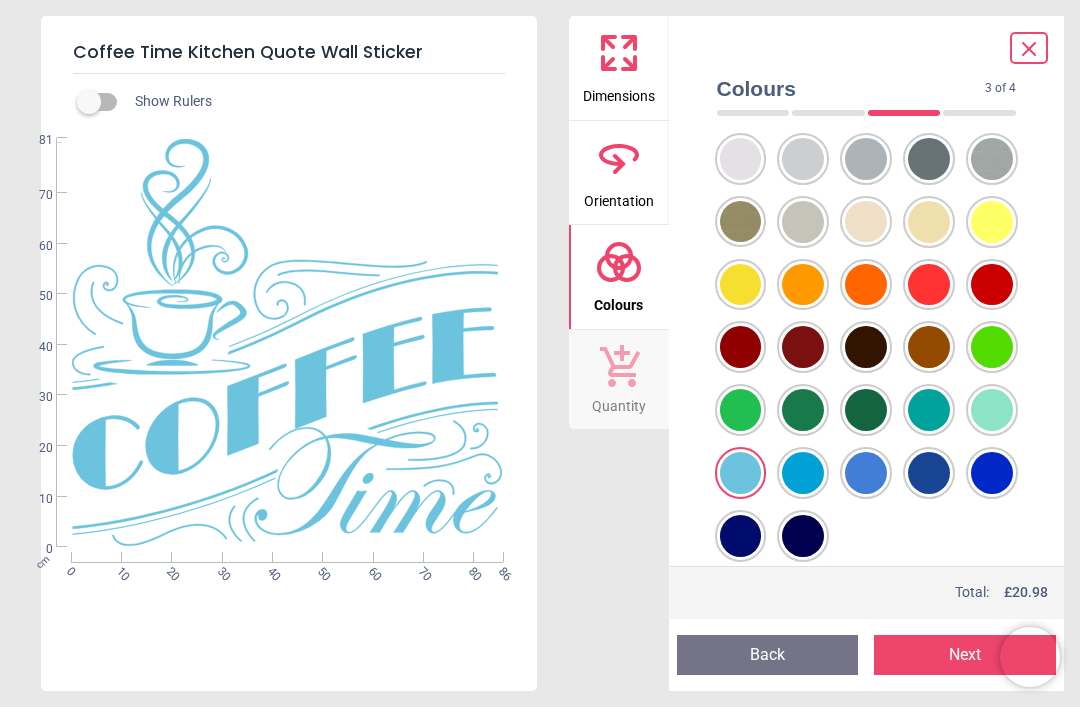 click at bounding box center [741, 96] 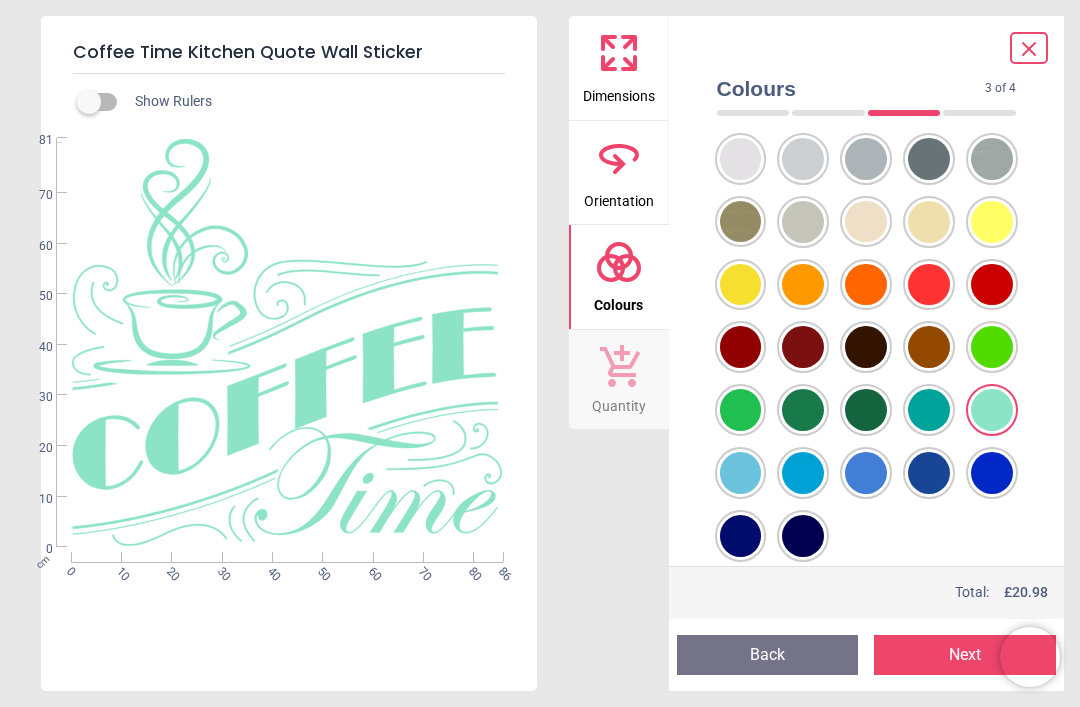 click at bounding box center [741, 96] 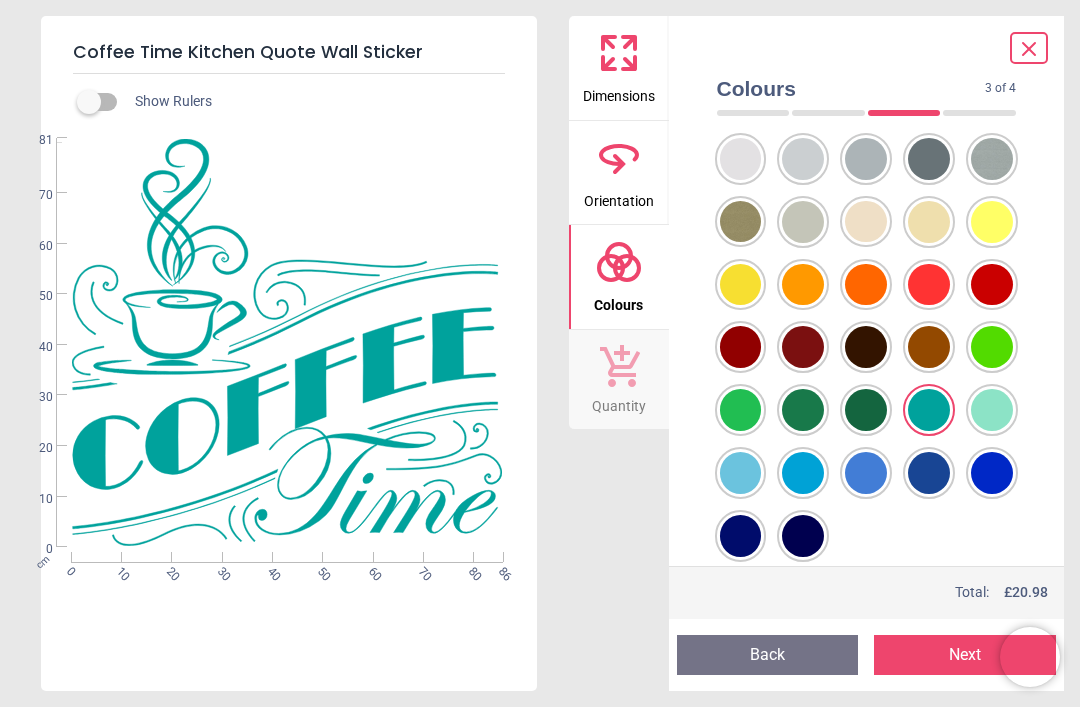 click at bounding box center [741, 96] 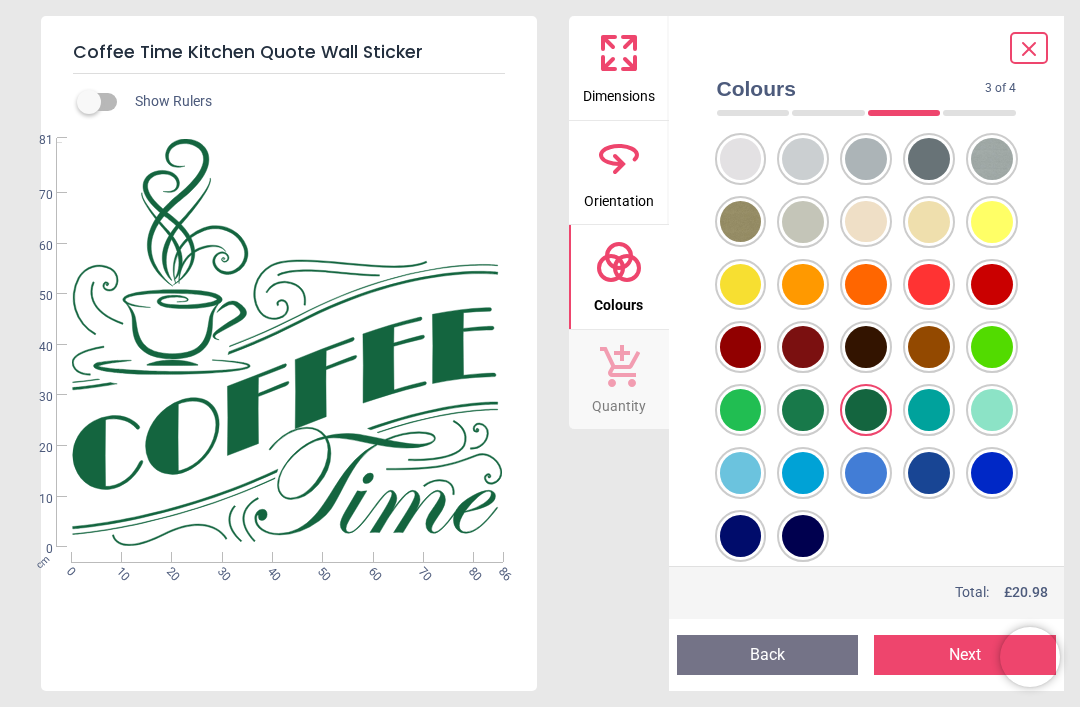 click at bounding box center (741, 96) 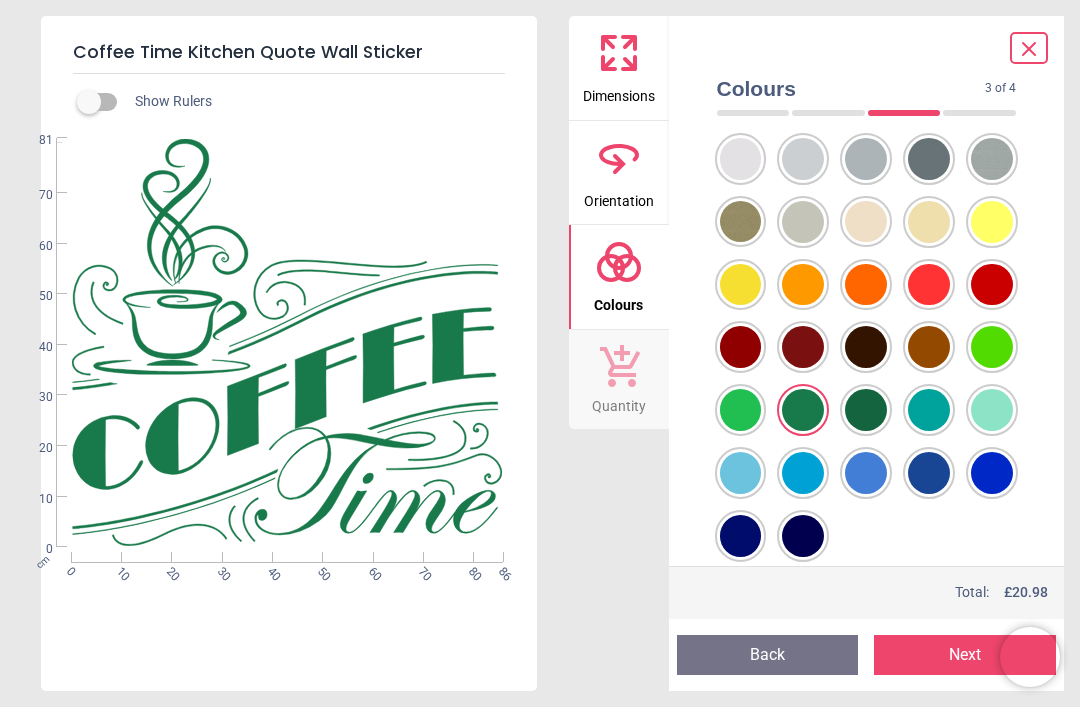 click at bounding box center (741, 96) 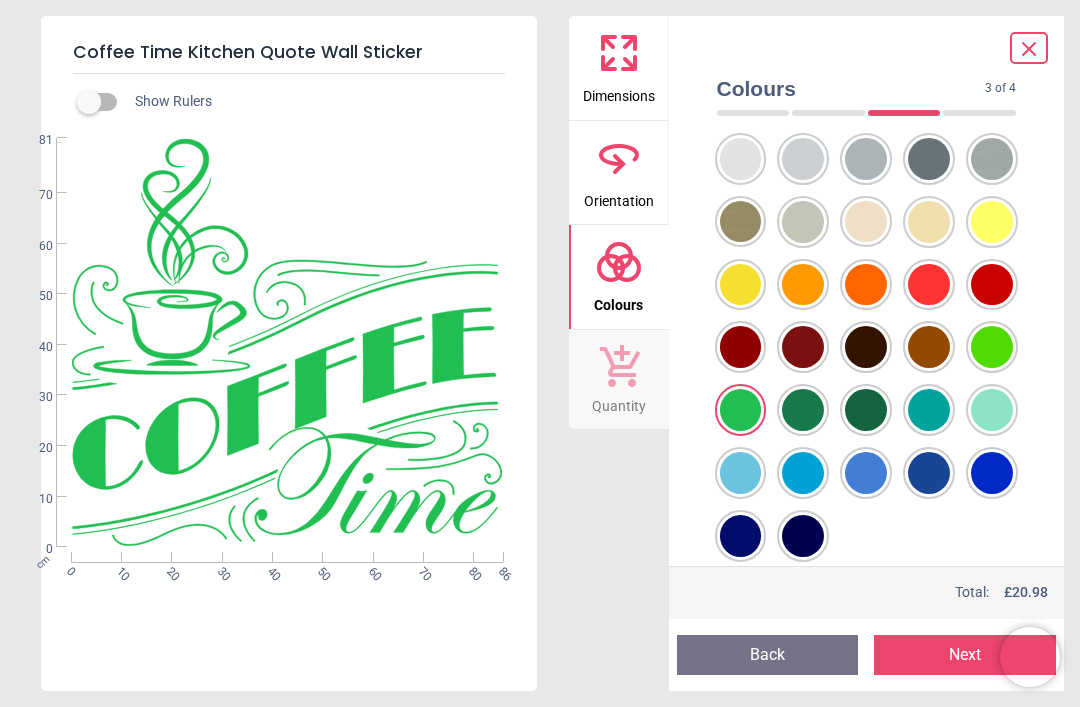 click at bounding box center [741, 96] 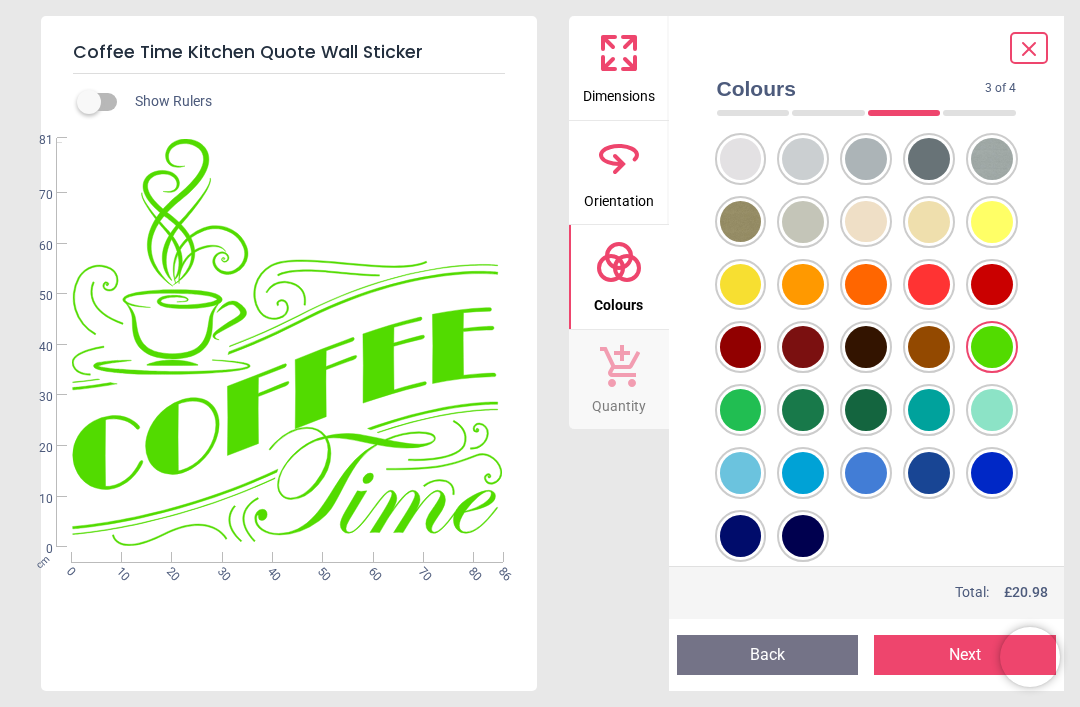 click at bounding box center (741, 96) 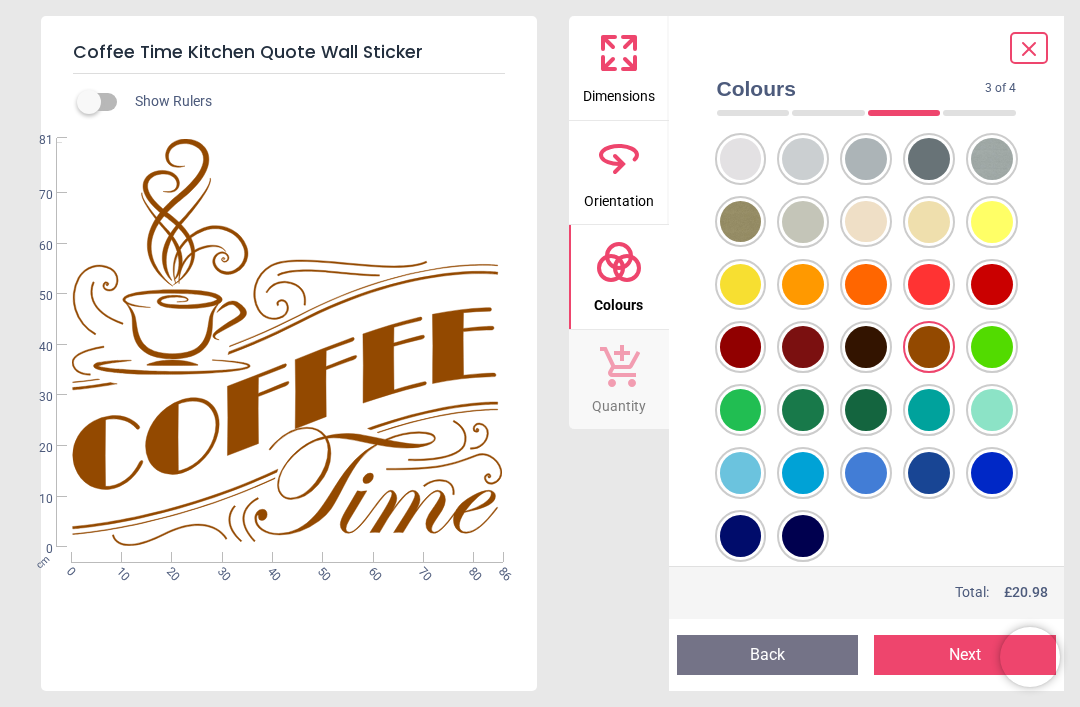click at bounding box center (741, 96) 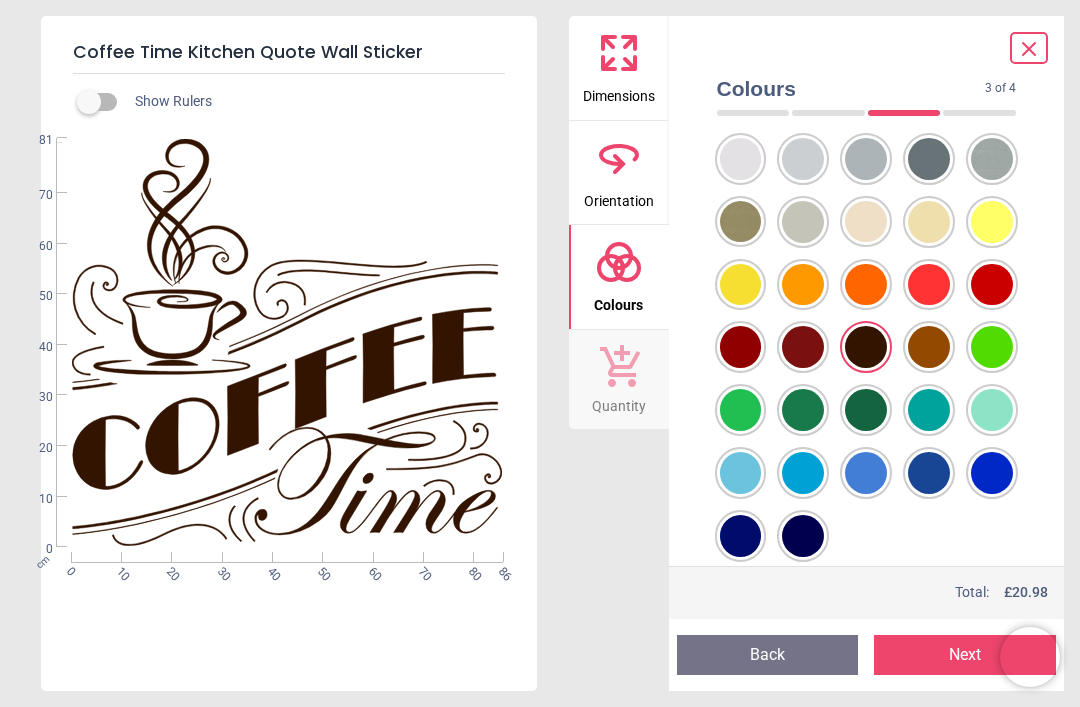 click at bounding box center (741, 96) 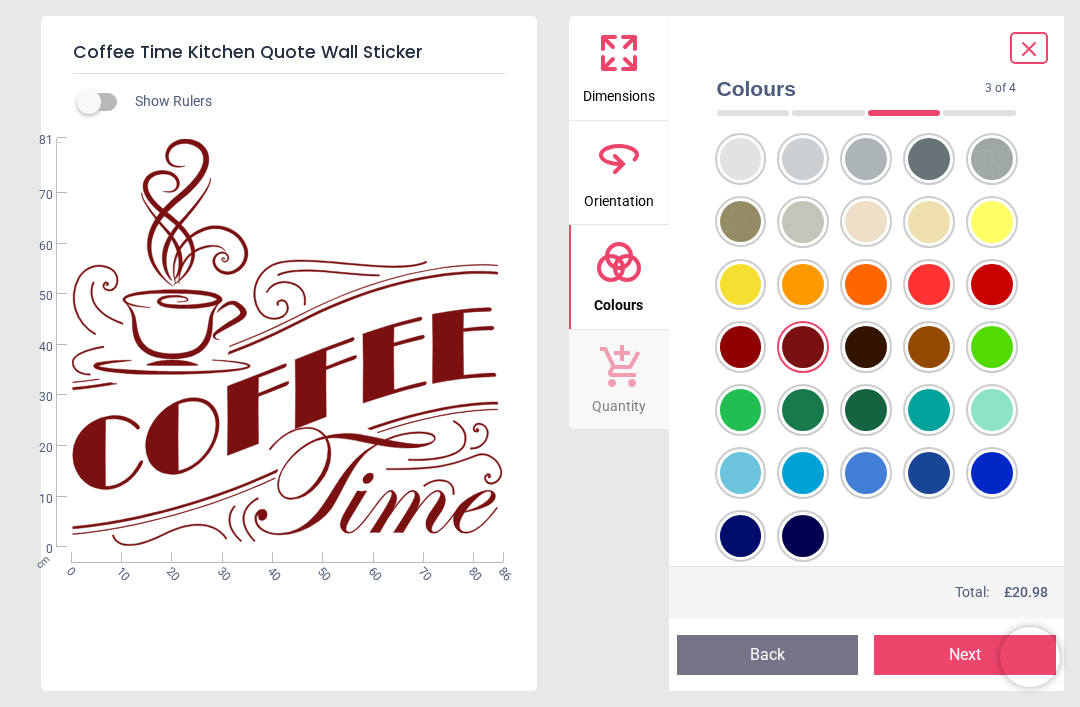 click at bounding box center [741, 96] 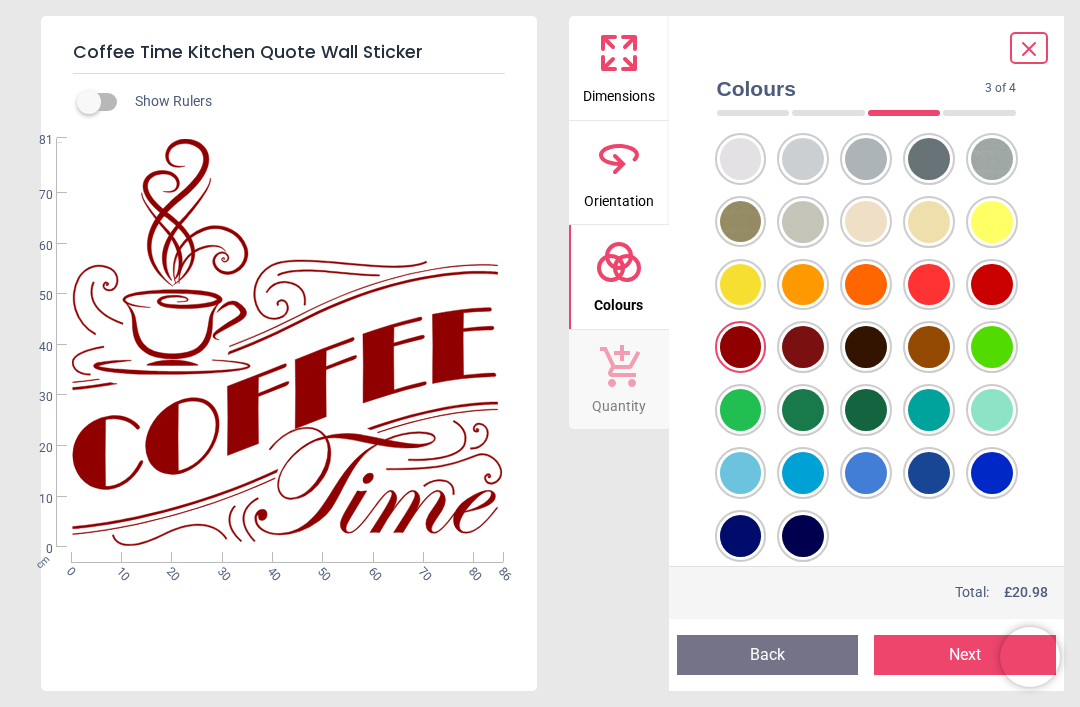 click at bounding box center (741, 96) 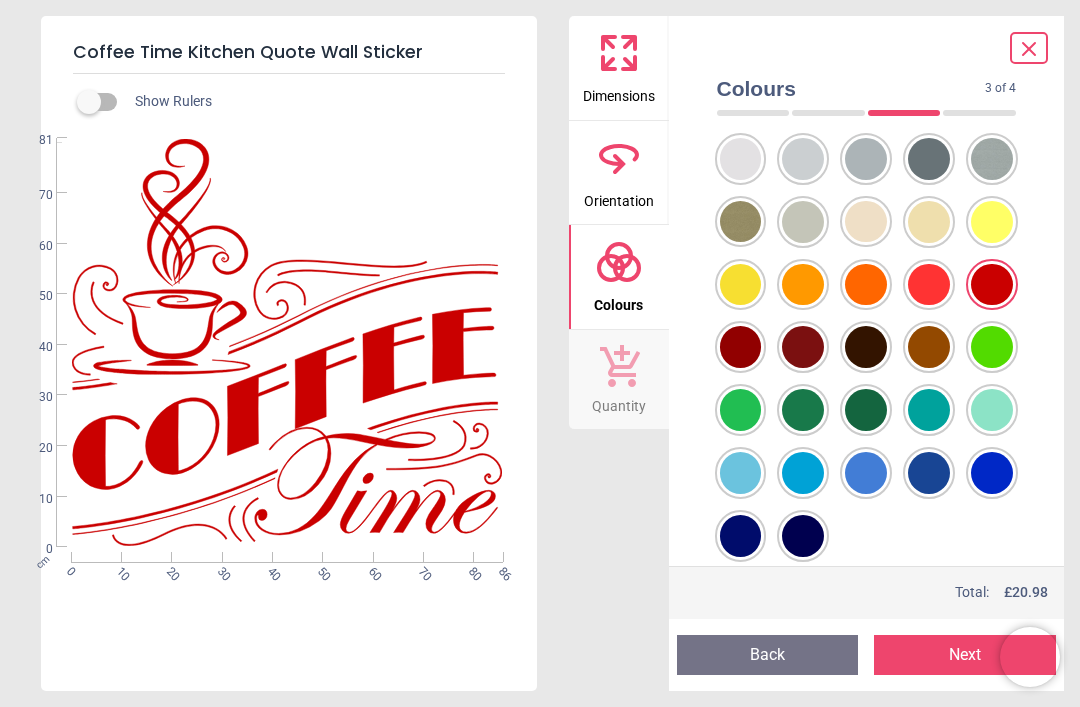 click at bounding box center [741, 96] 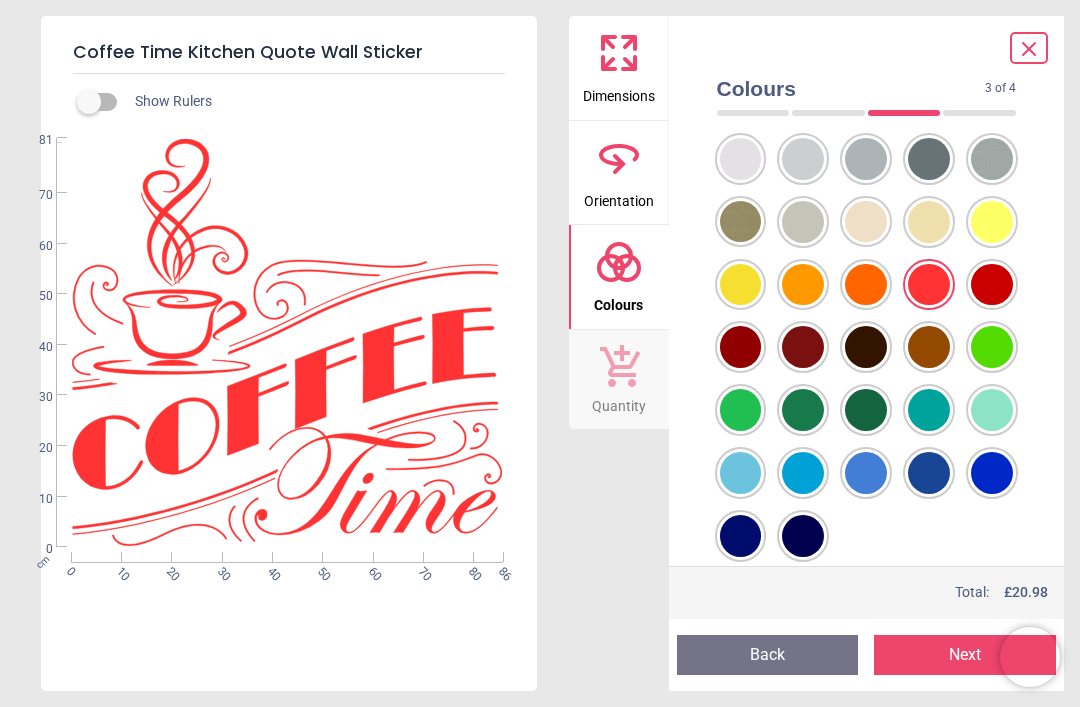 click at bounding box center (741, 96) 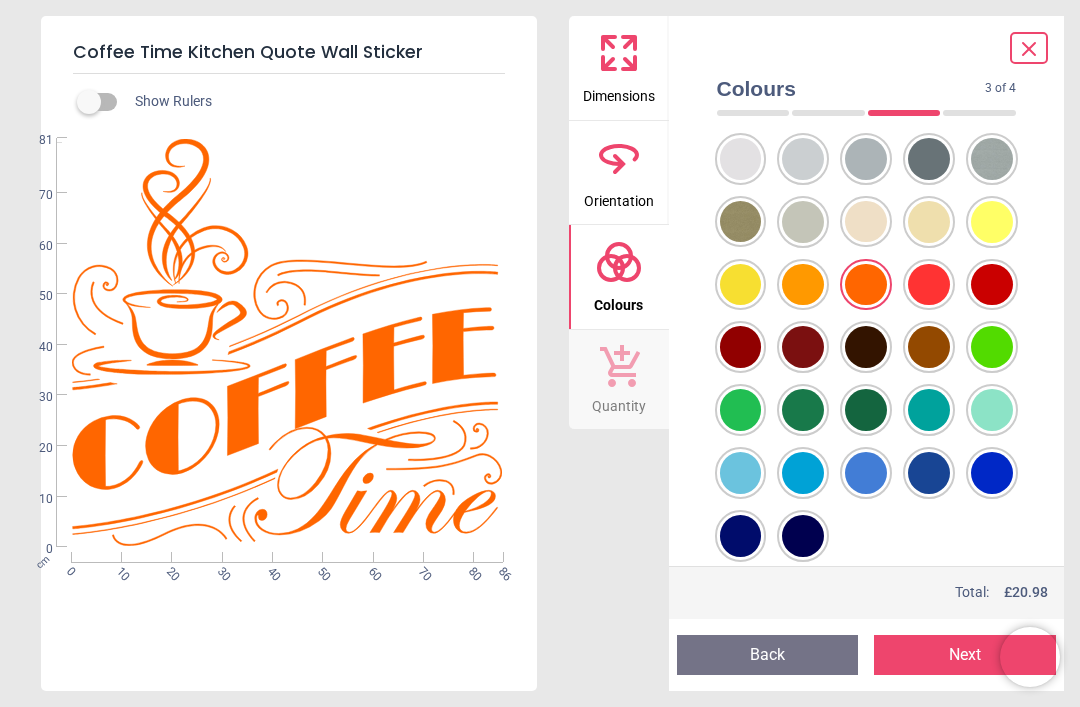 click at bounding box center [741, 96] 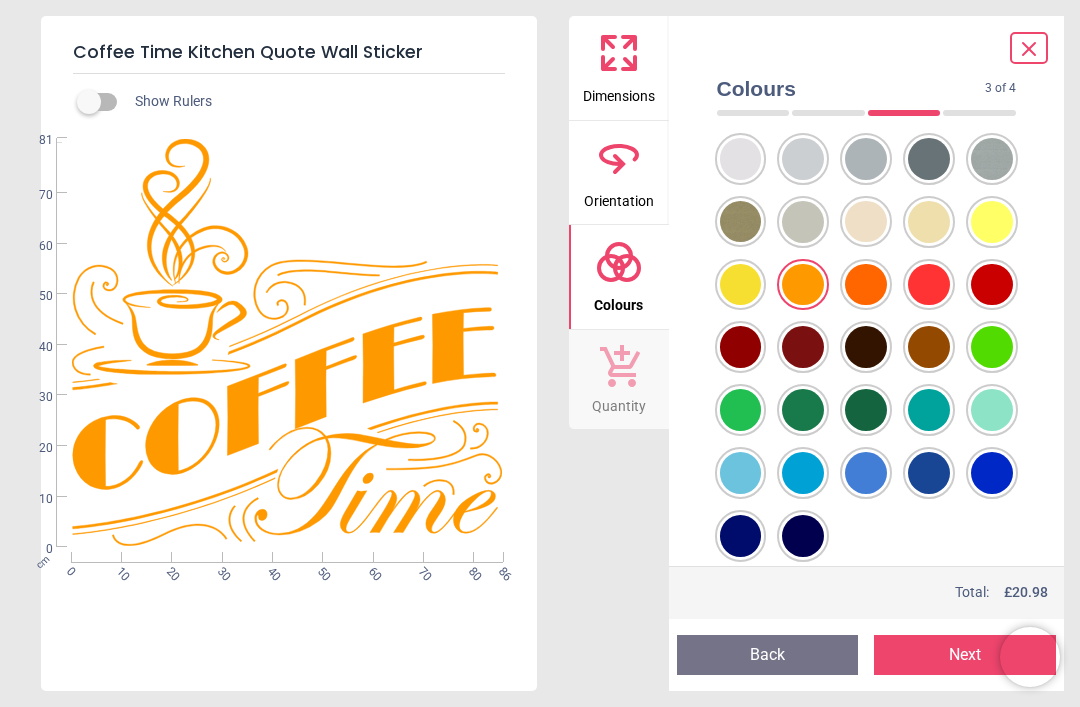 click at bounding box center (741, 96) 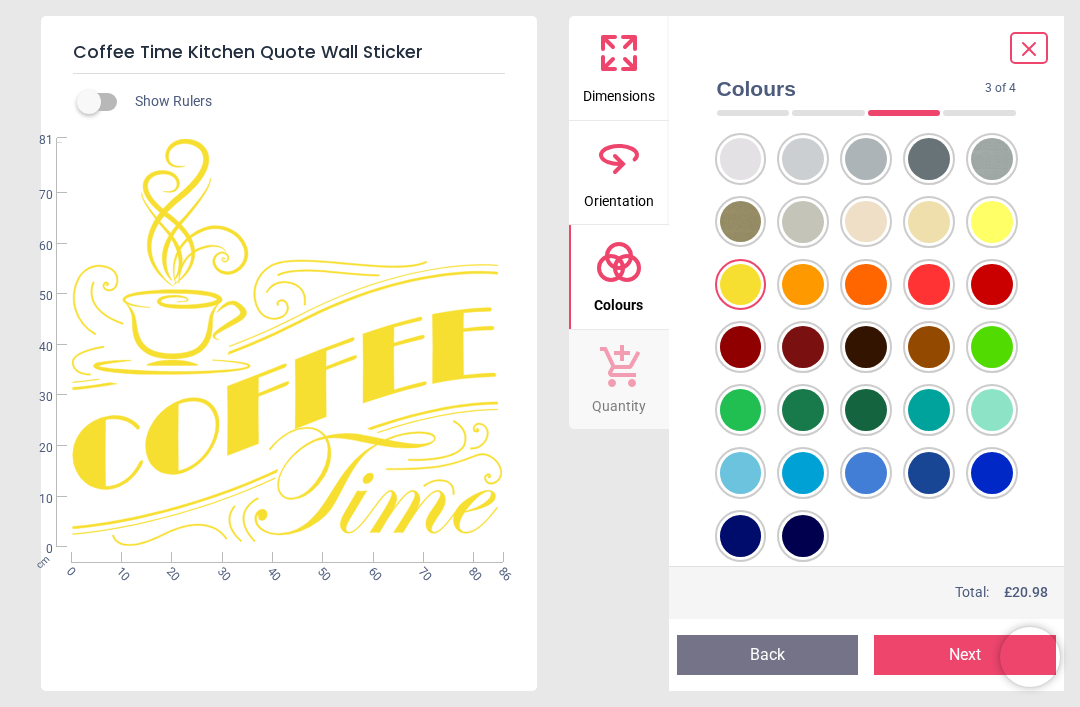click at bounding box center (741, 96) 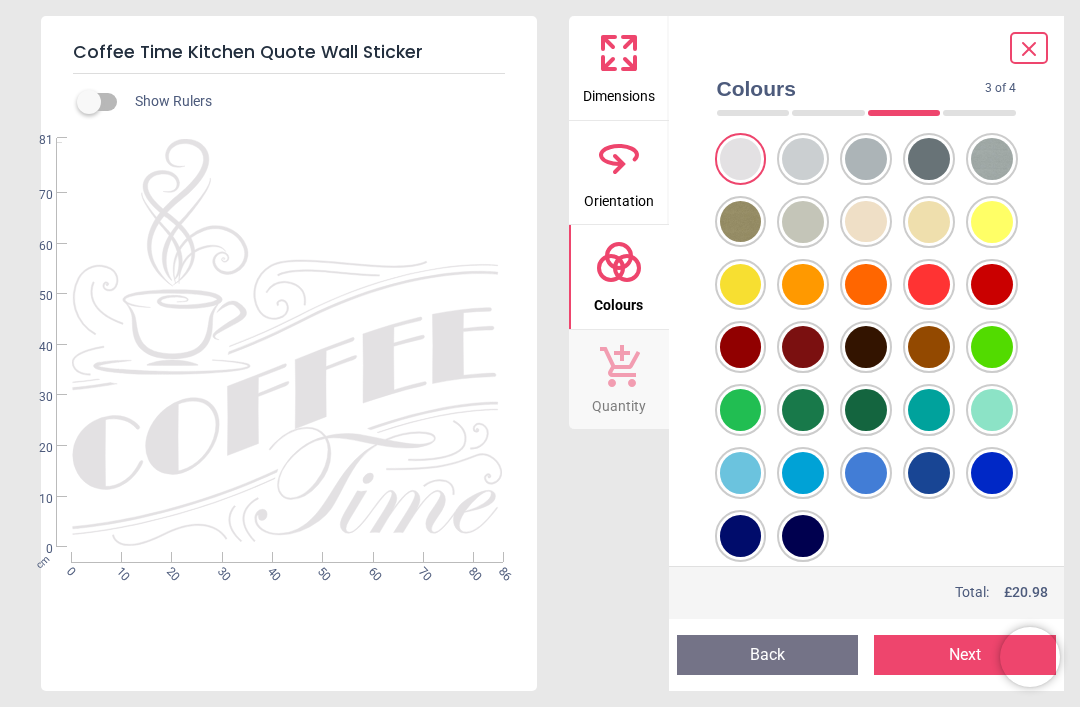 click at bounding box center [741, 96] 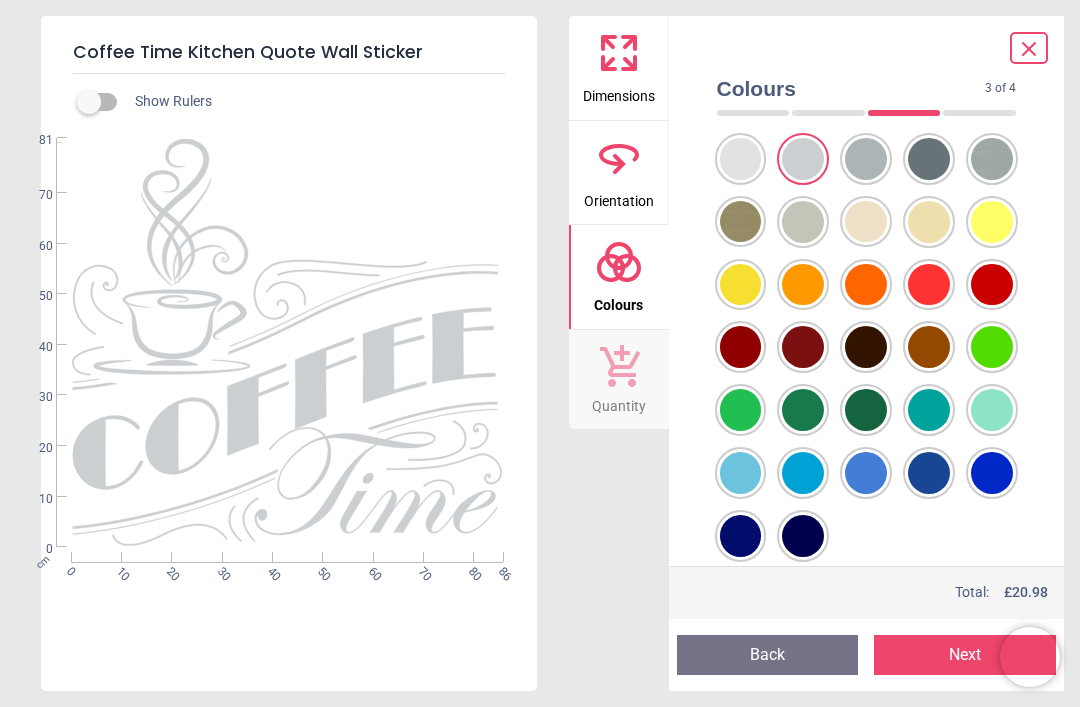 click at bounding box center (741, 96) 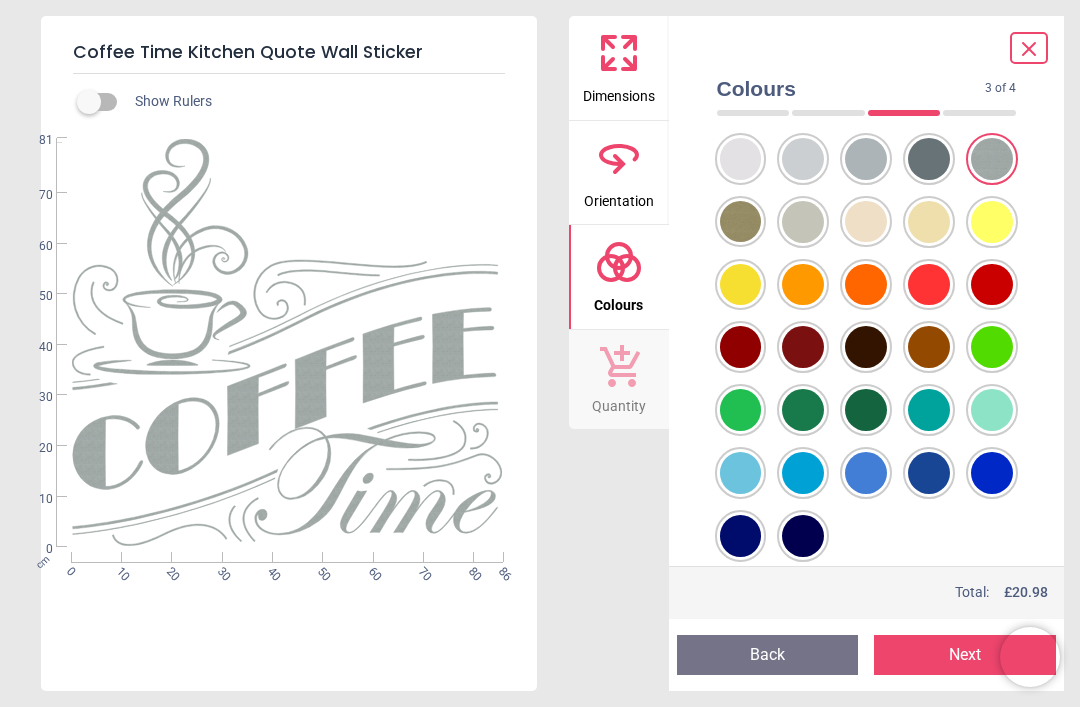 click at bounding box center (741, 96) 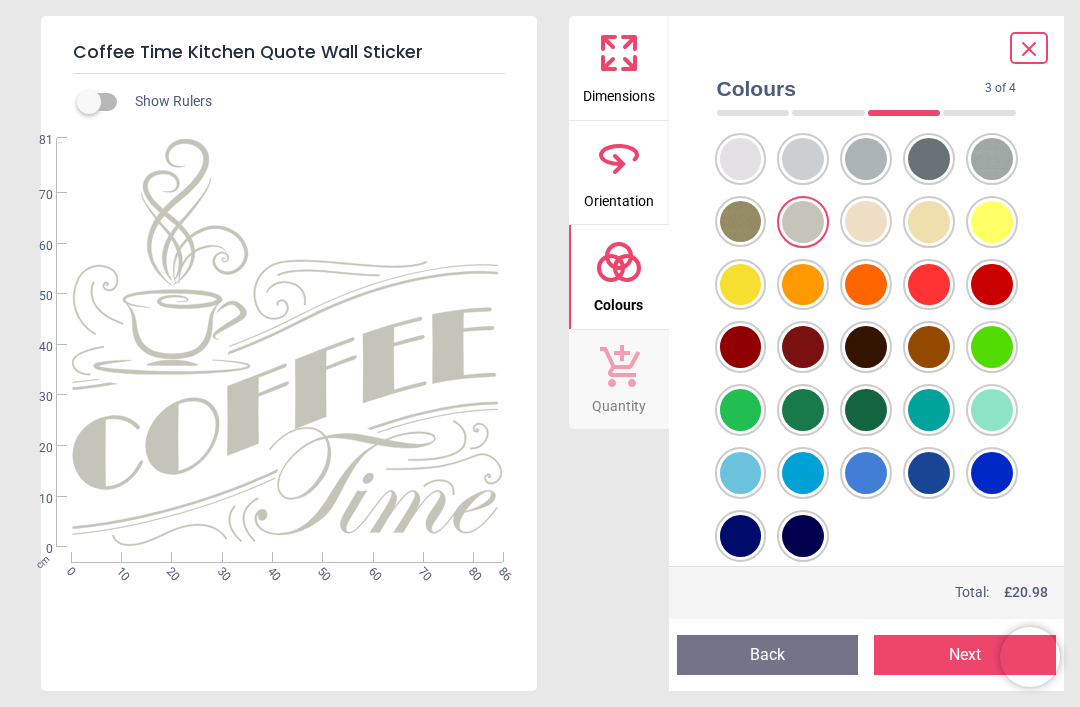 click at bounding box center [741, 96] 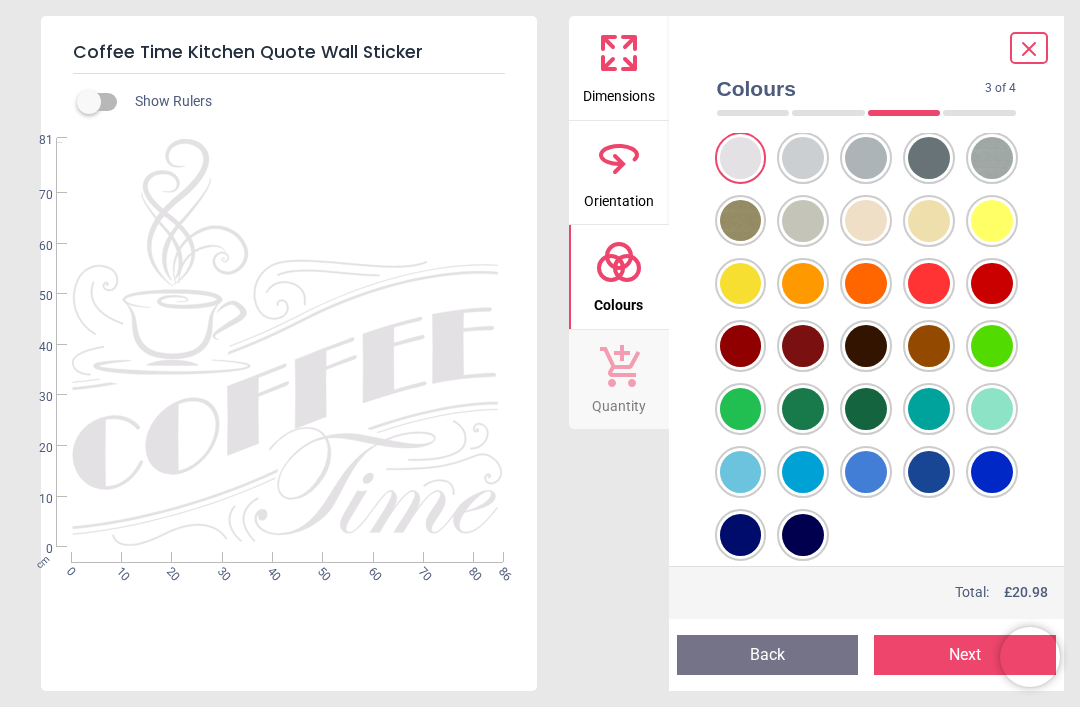 scroll, scrollTop: 105, scrollLeft: 0, axis: vertical 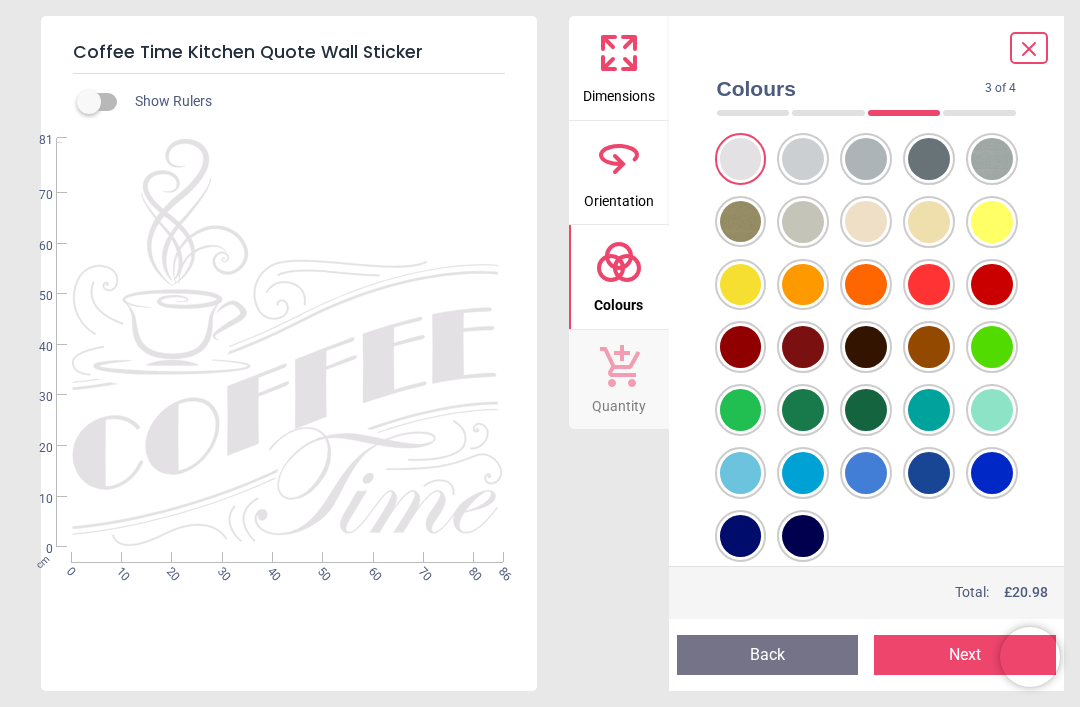 click at bounding box center [741, 96] 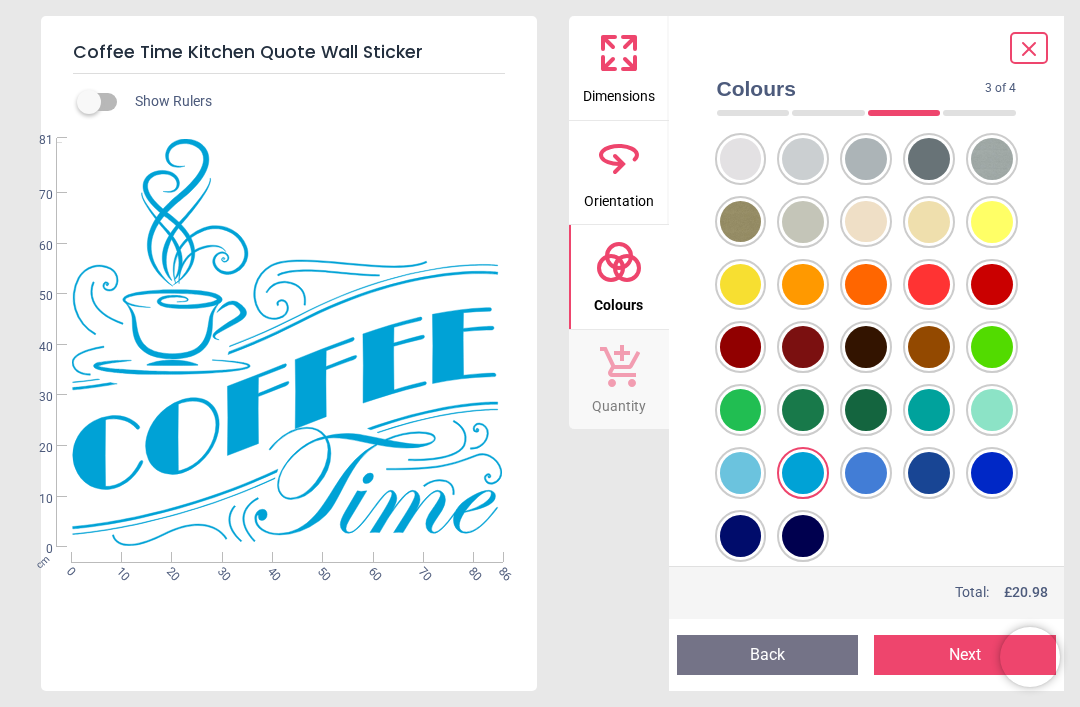 click at bounding box center [741, 96] 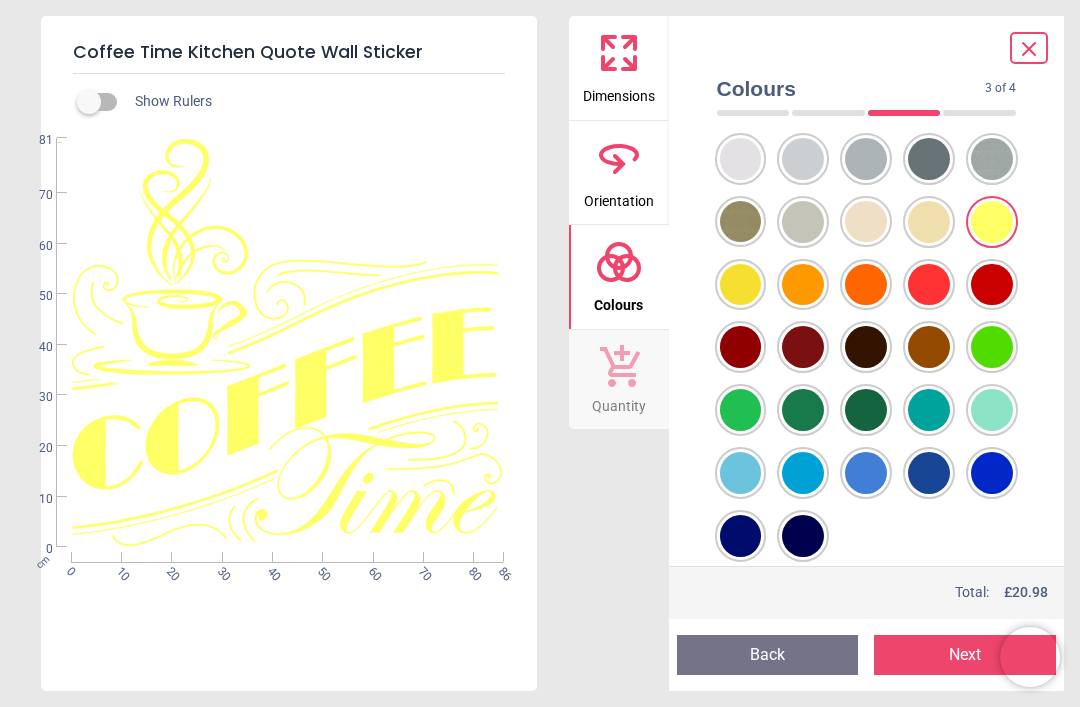 click at bounding box center (741, 96) 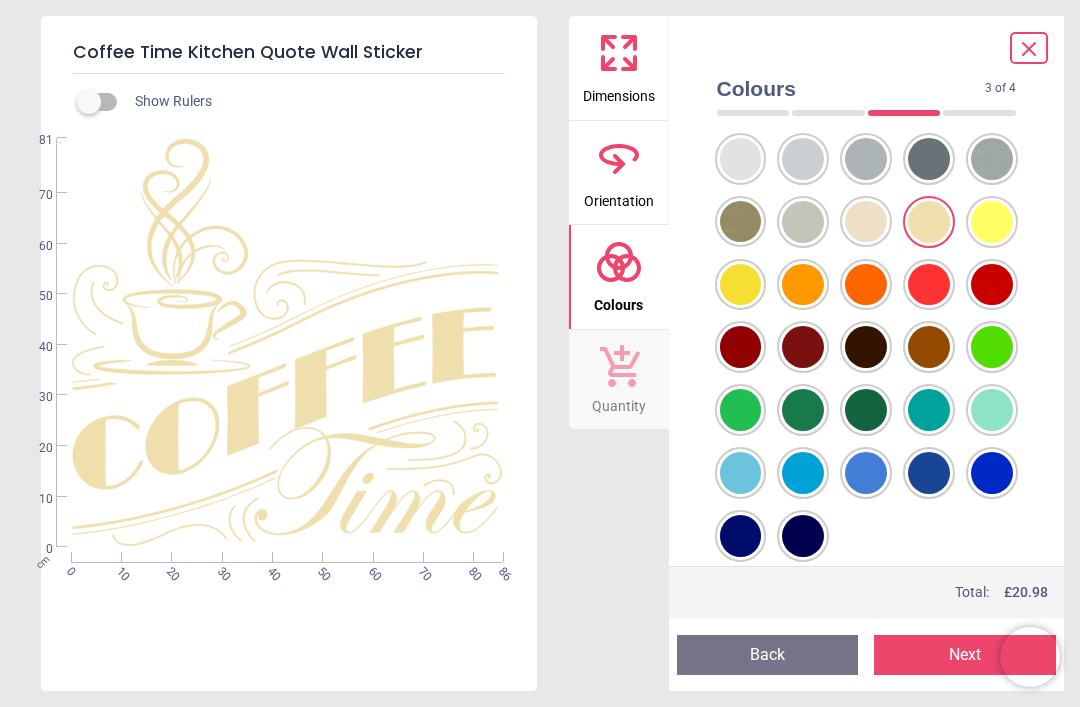 click at bounding box center (741, 96) 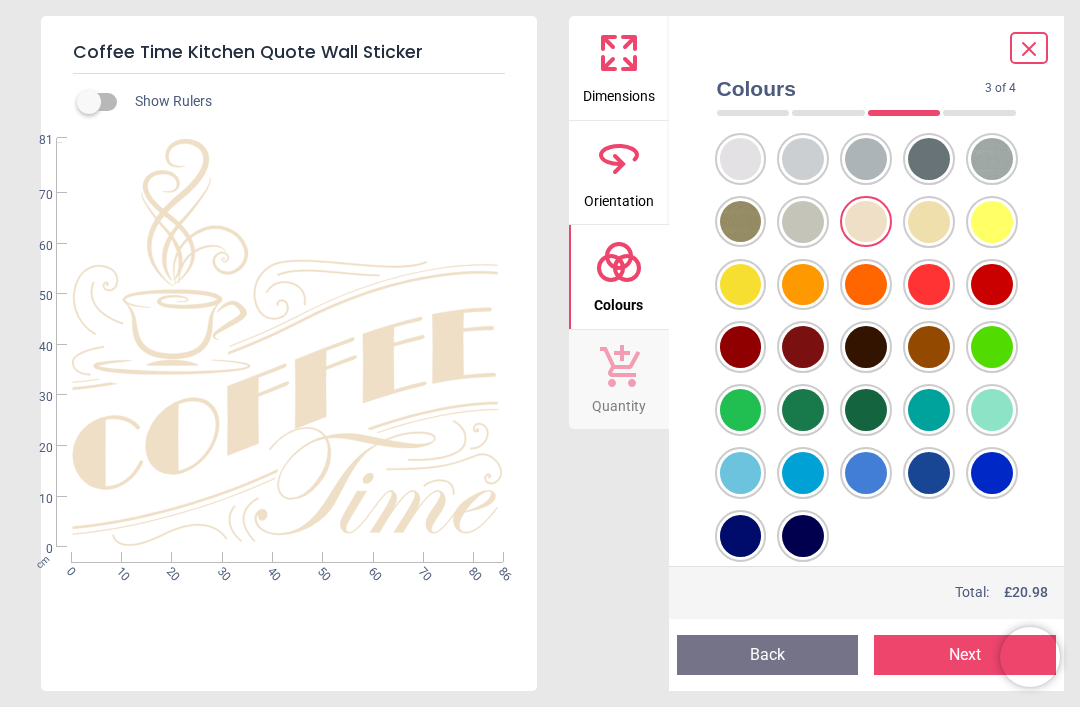 click at bounding box center (741, 96) 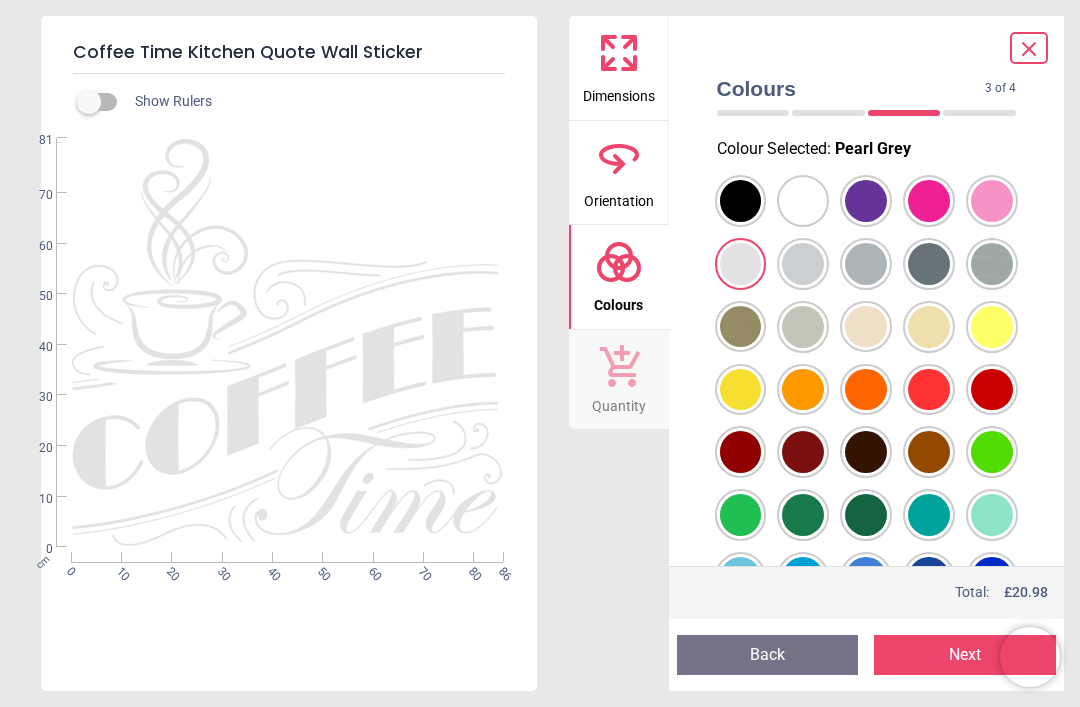 scroll, scrollTop: 0, scrollLeft: 0, axis: both 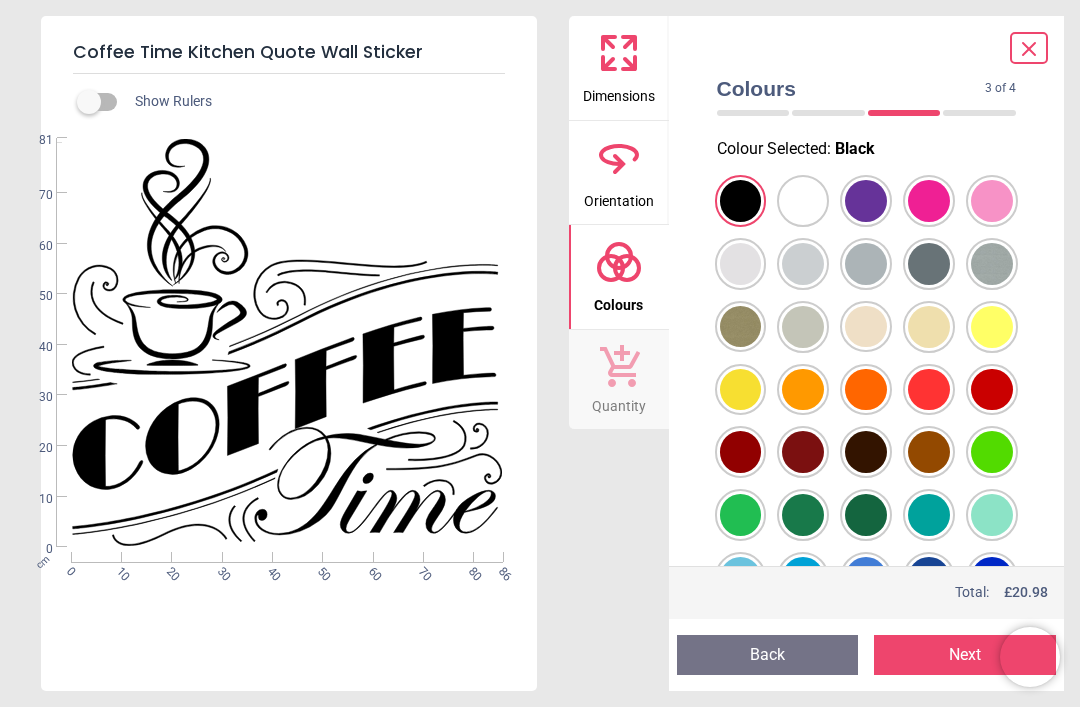 click on "Next" at bounding box center (965, 655) 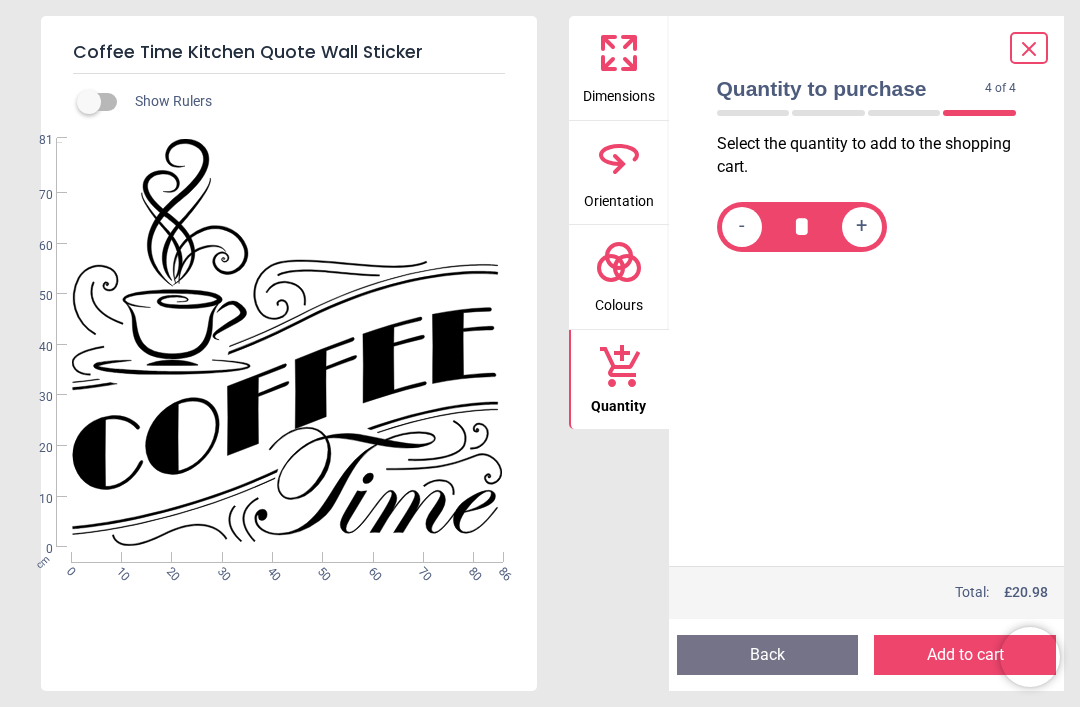 click on "Add to cart" at bounding box center [965, 655] 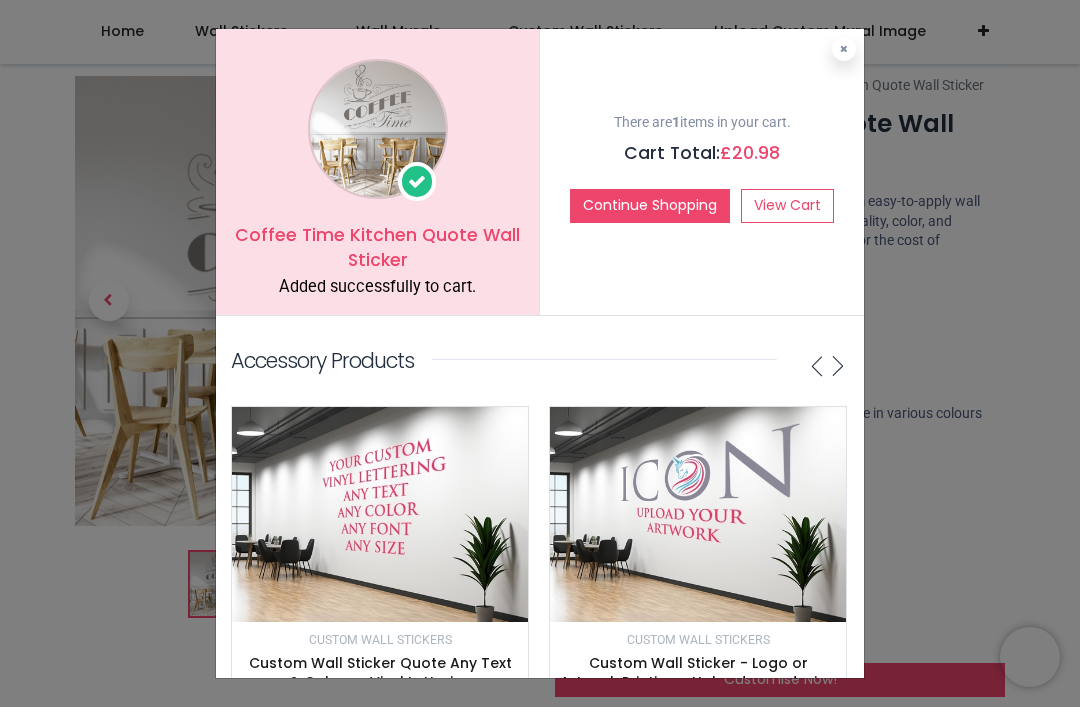 click on "Continue Shopping" at bounding box center (650, 206) 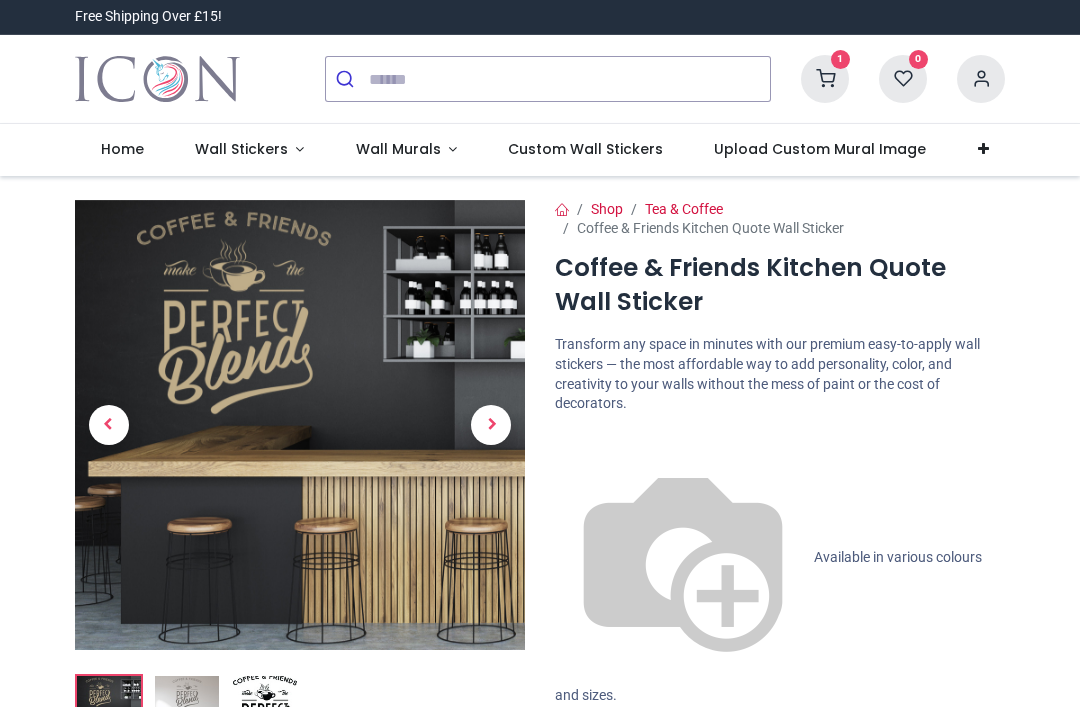 scroll, scrollTop: 0, scrollLeft: 0, axis: both 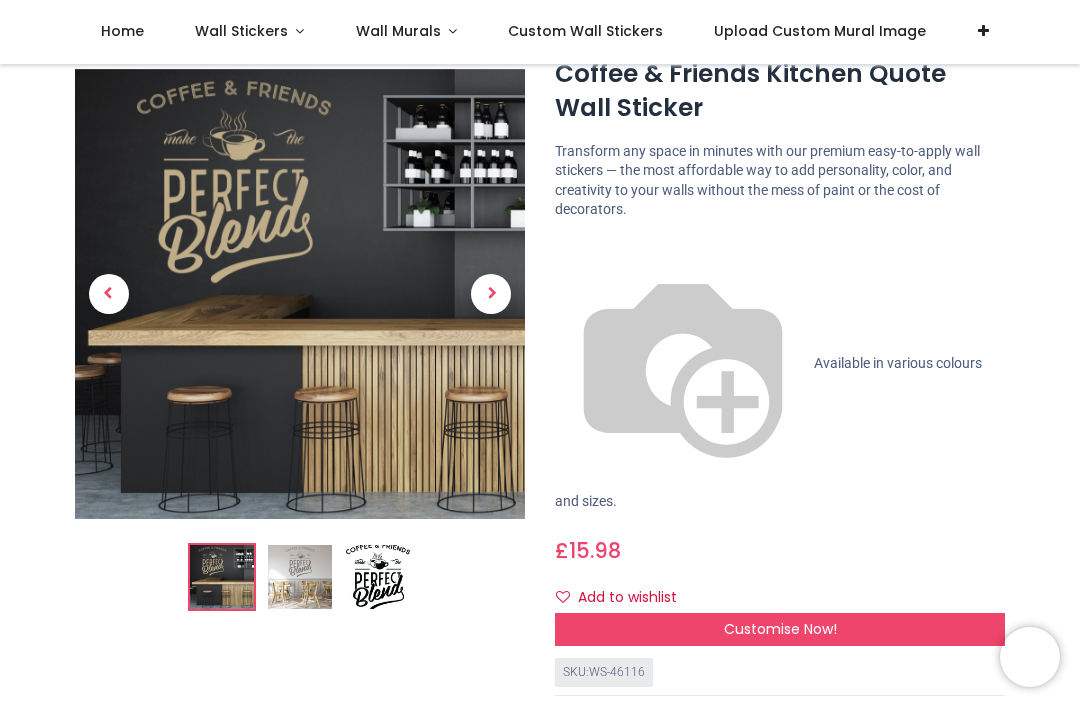 click on "Customise Now!" at bounding box center (780, 629) 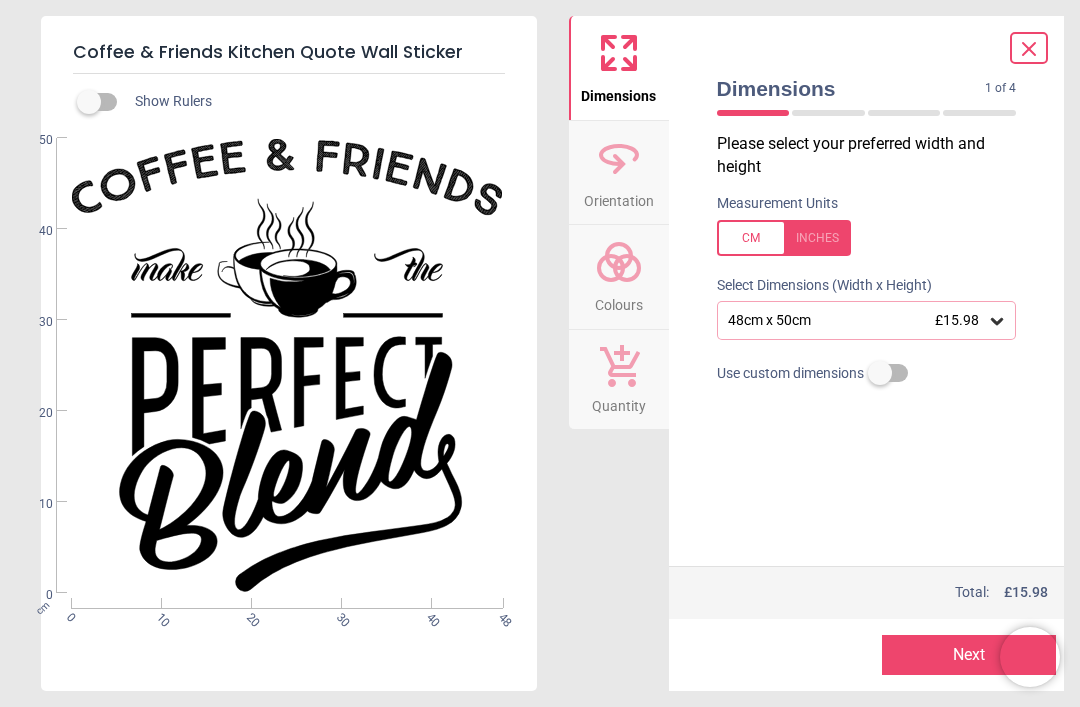 click 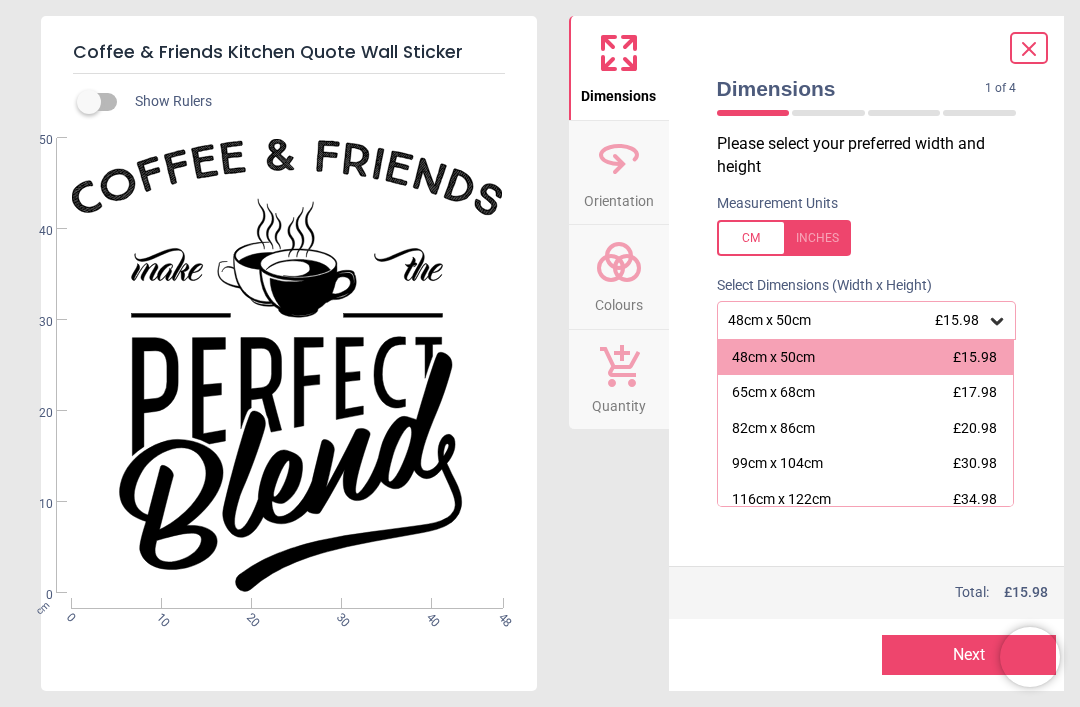 click on "65cm  x  68cm       £17.98" at bounding box center [866, 393] 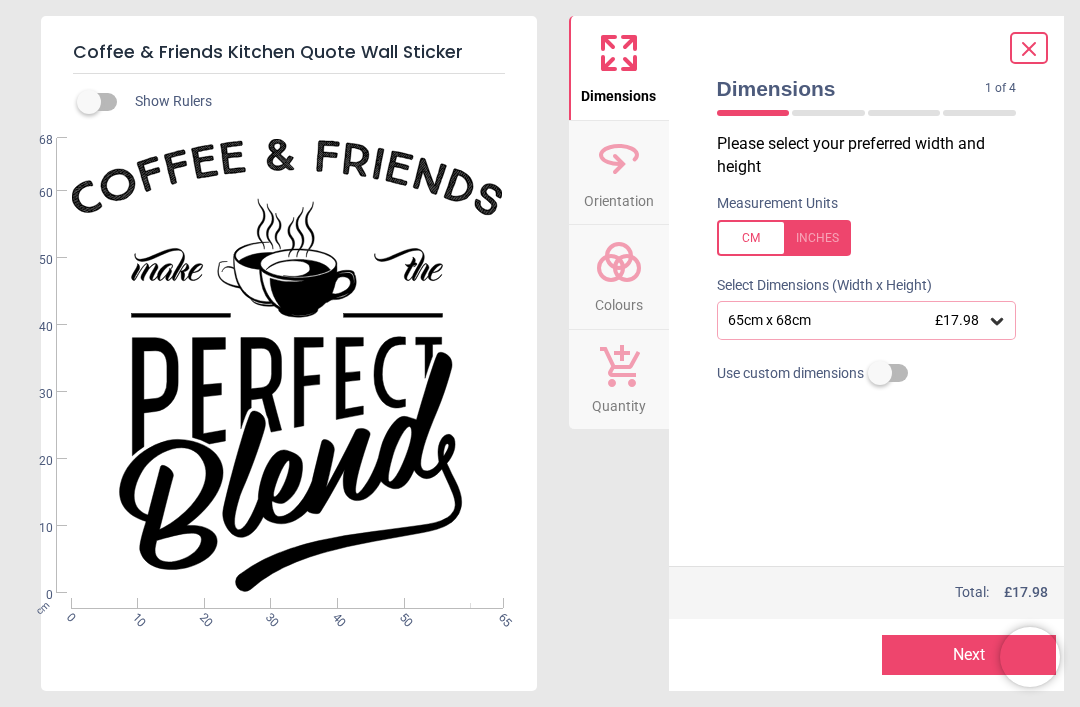 click 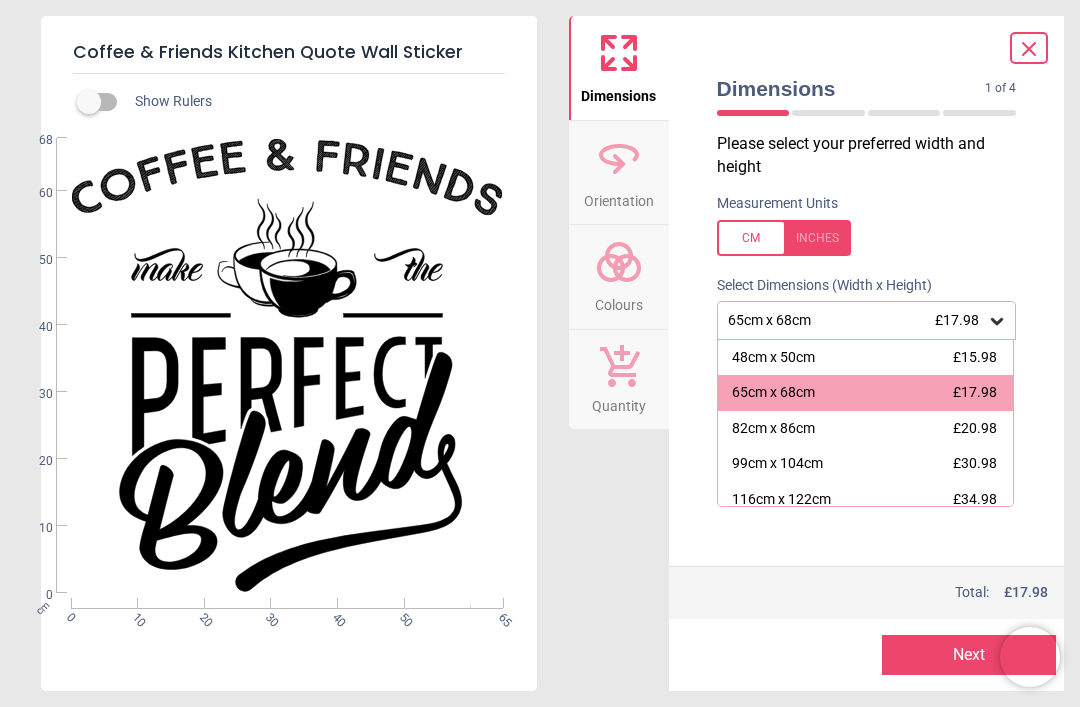 click on "£20.98" at bounding box center (975, 428) 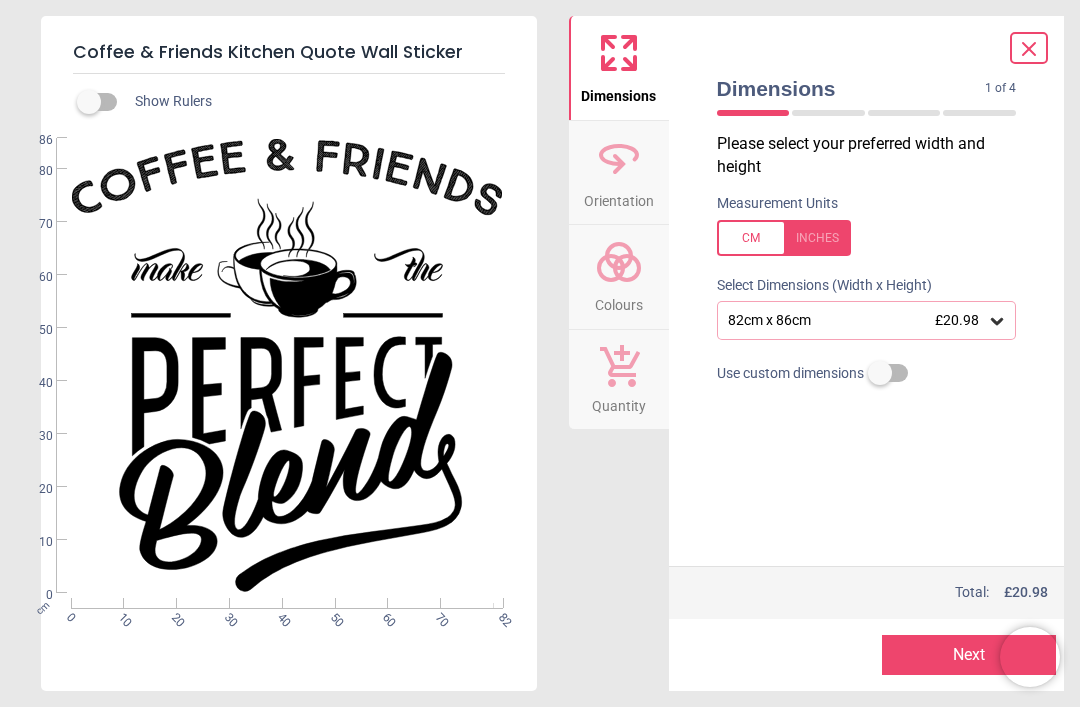 click on "Next" at bounding box center [969, 655] 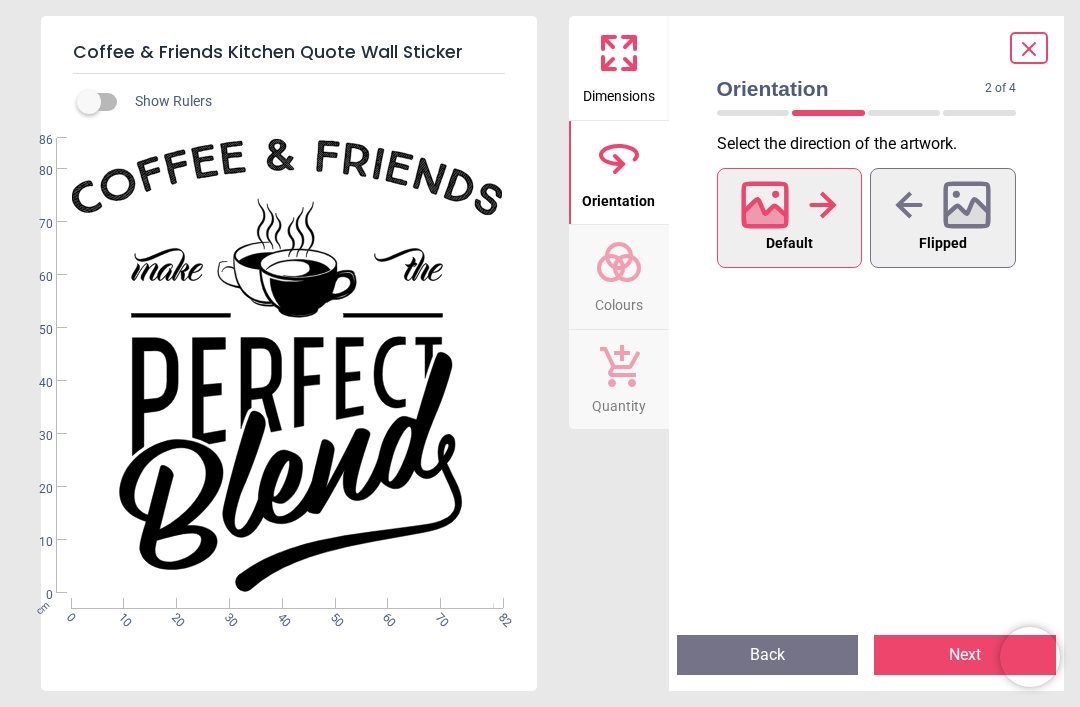 click on "Next" at bounding box center (965, 655) 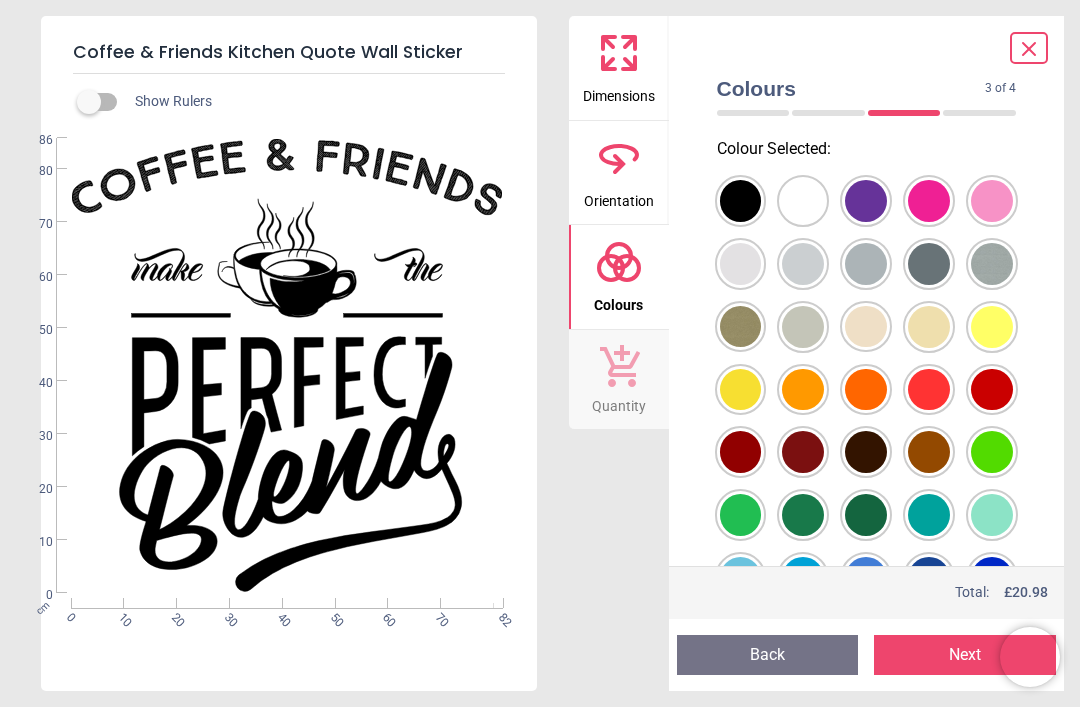 scroll, scrollTop: 0, scrollLeft: 0, axis: both 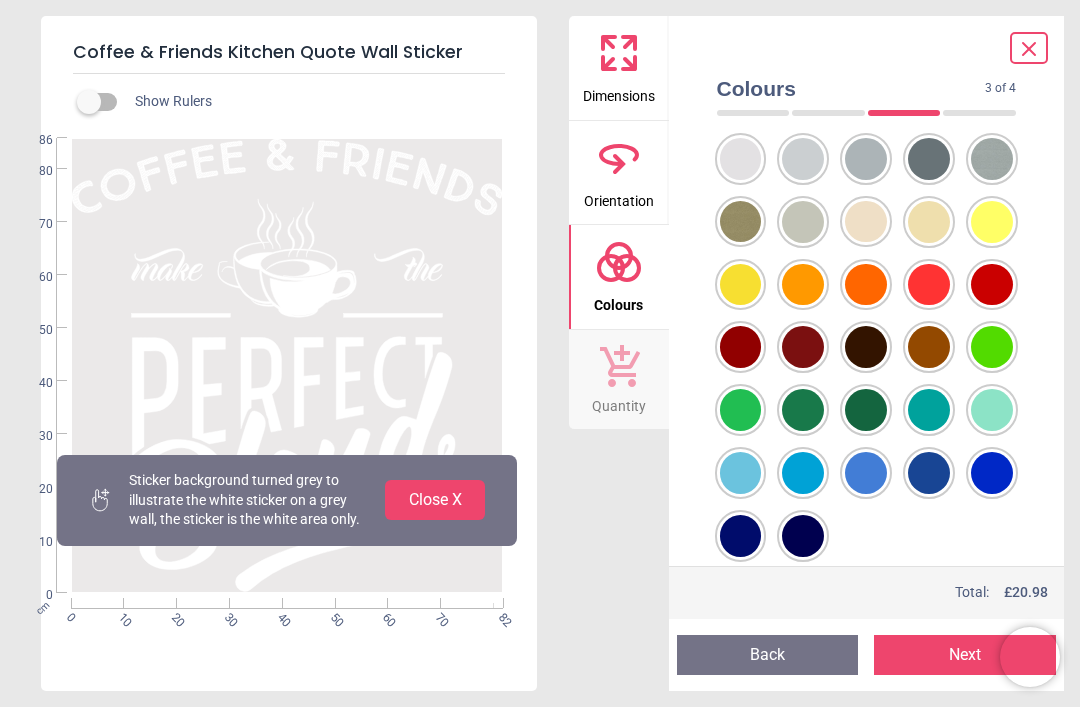 click on "Next" at bounding box center [965, 655] 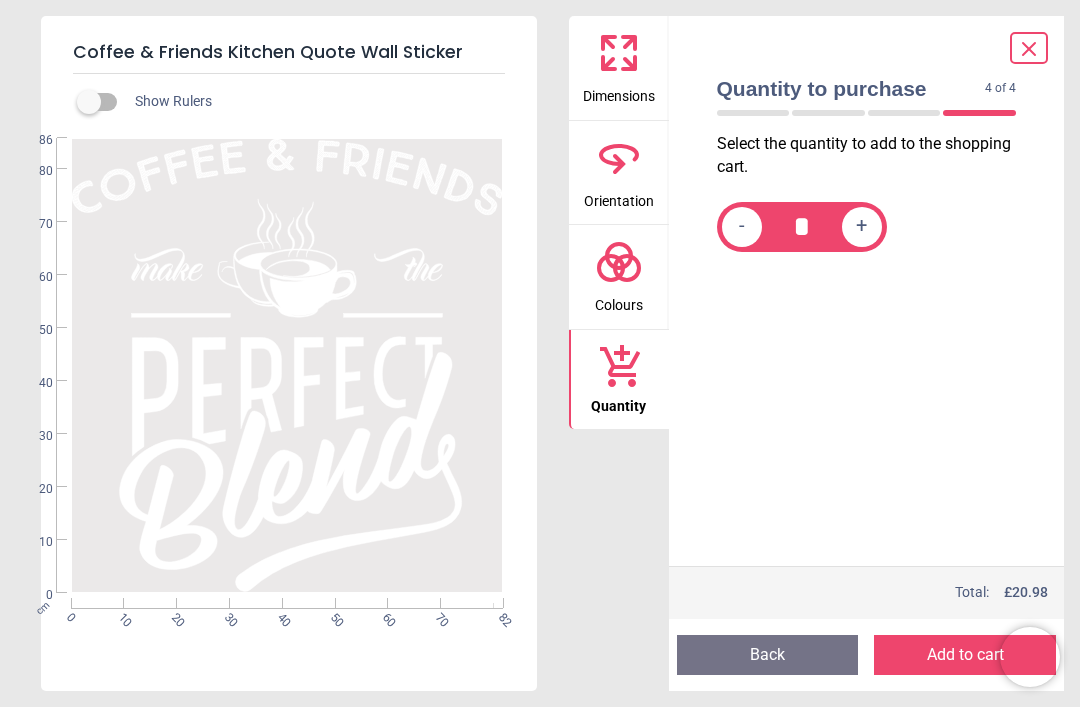 click on "Add to cart" at bounding box center [965, 655] 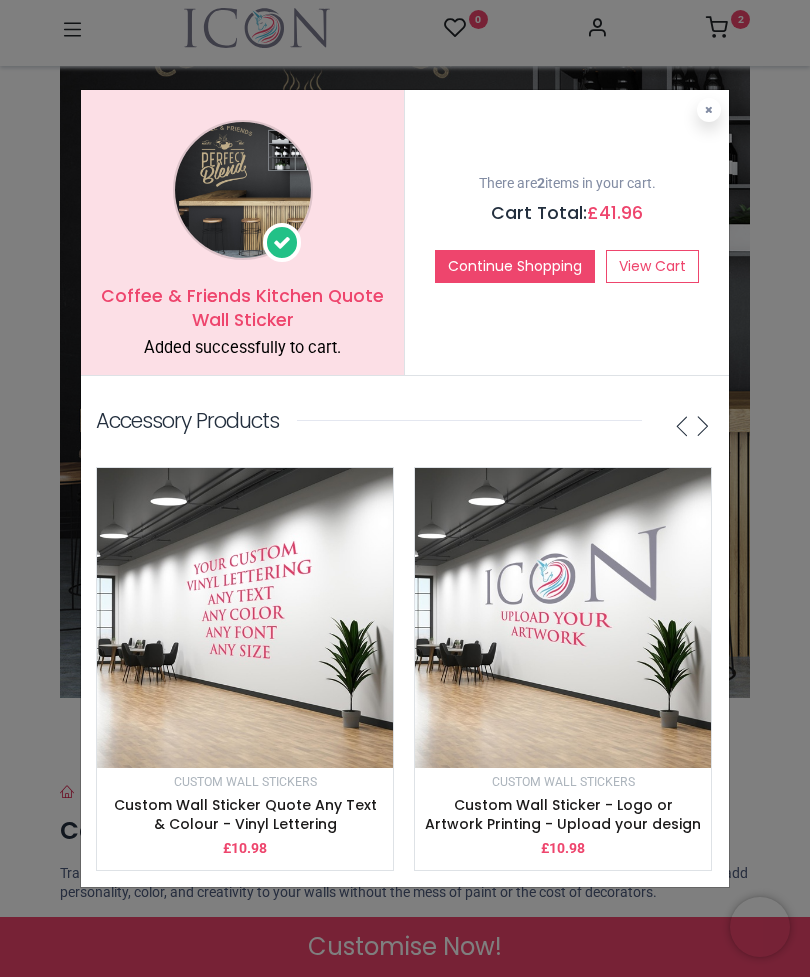 click at bounding box center [709, 110] 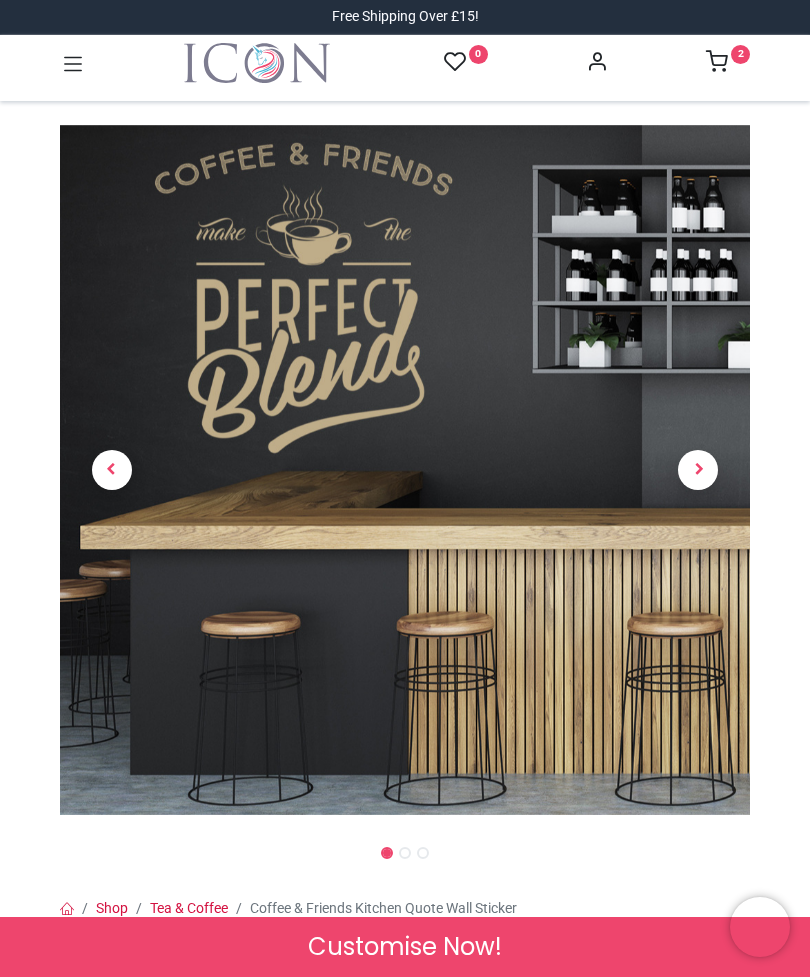 scroll, scrollTop: 0, scrollLeft: 0, axis: both 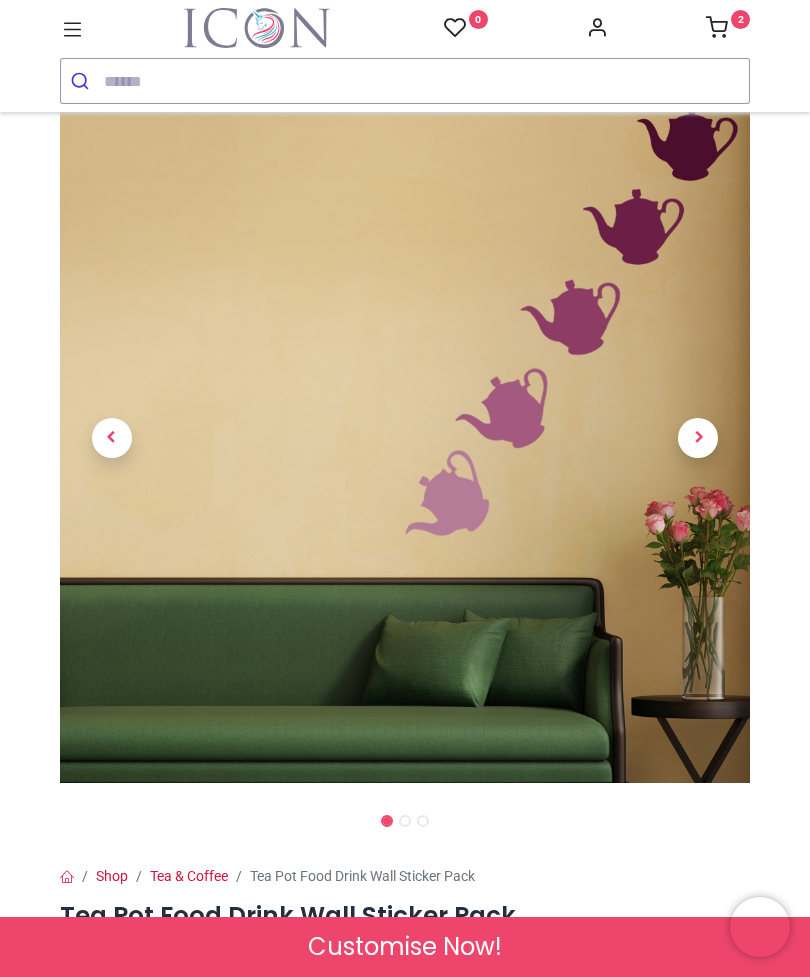 click at bounding box center (698, 438) 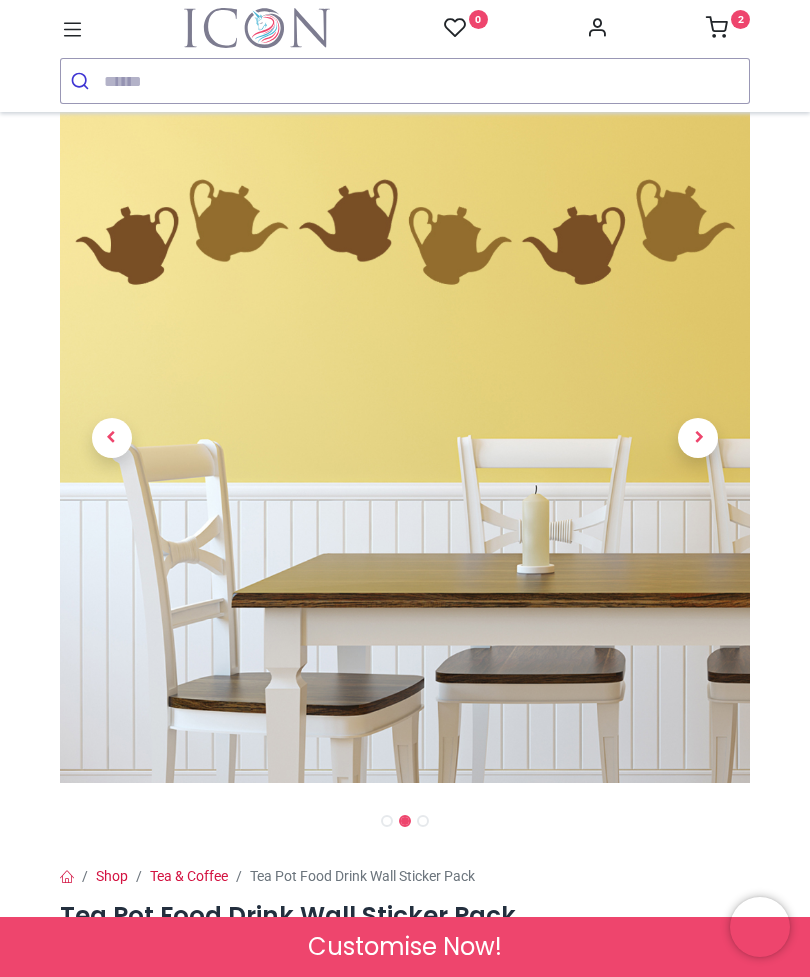 click at bounding box center [698, 438] 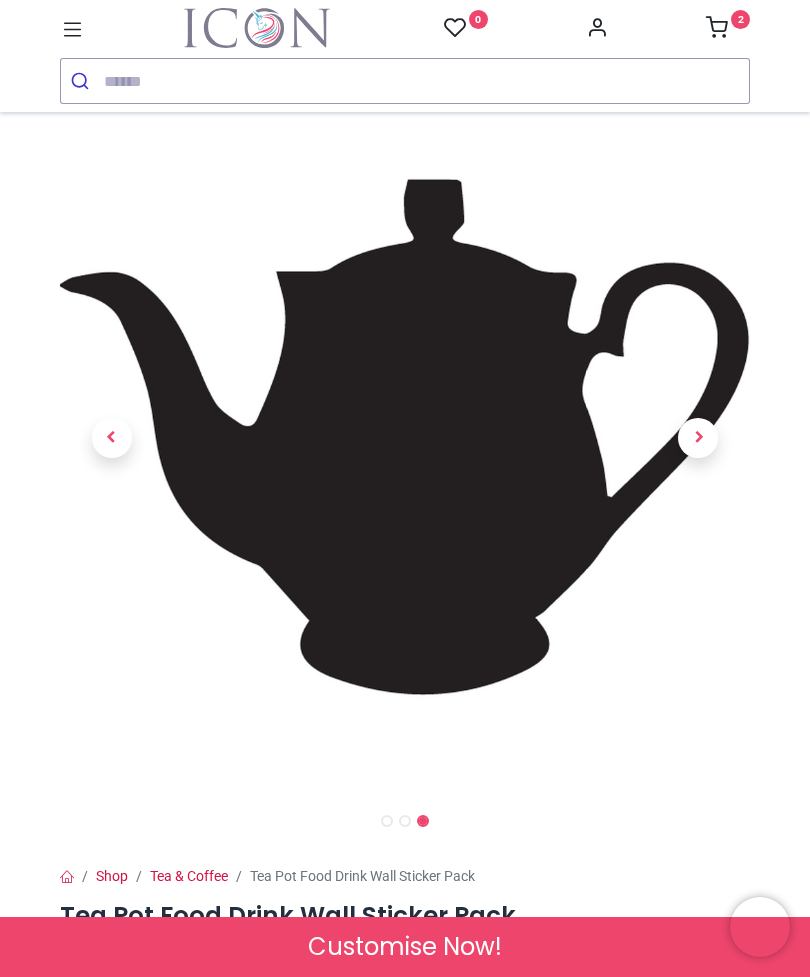 click at bounding box center (698, 438) 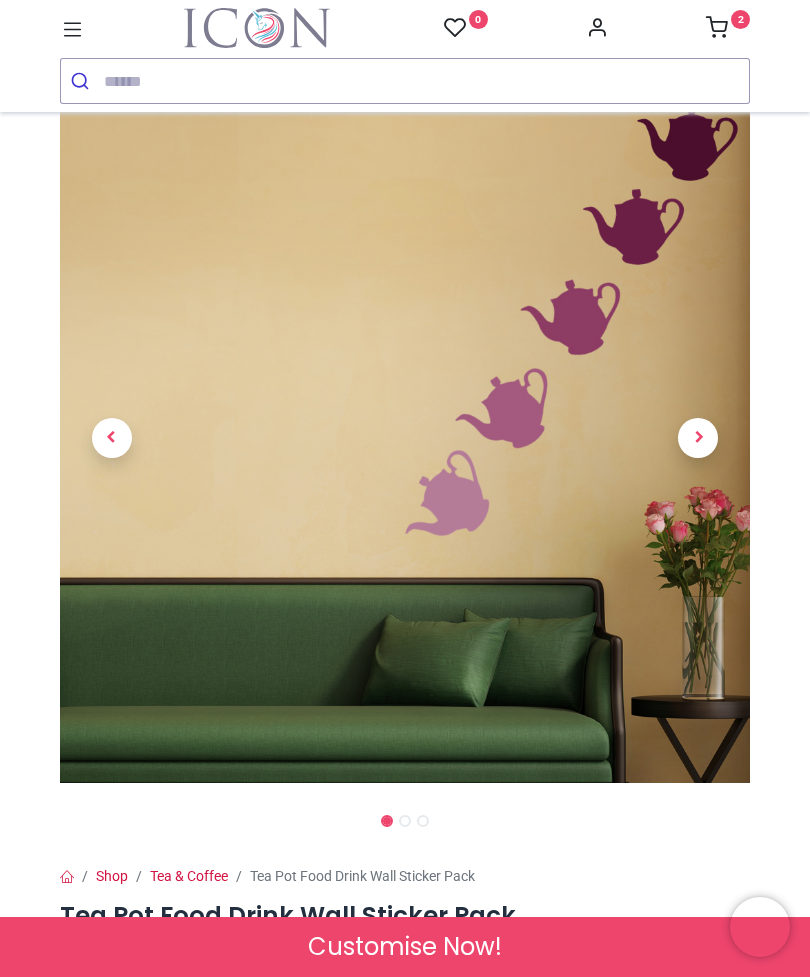 click at bounding box center (698, 438) 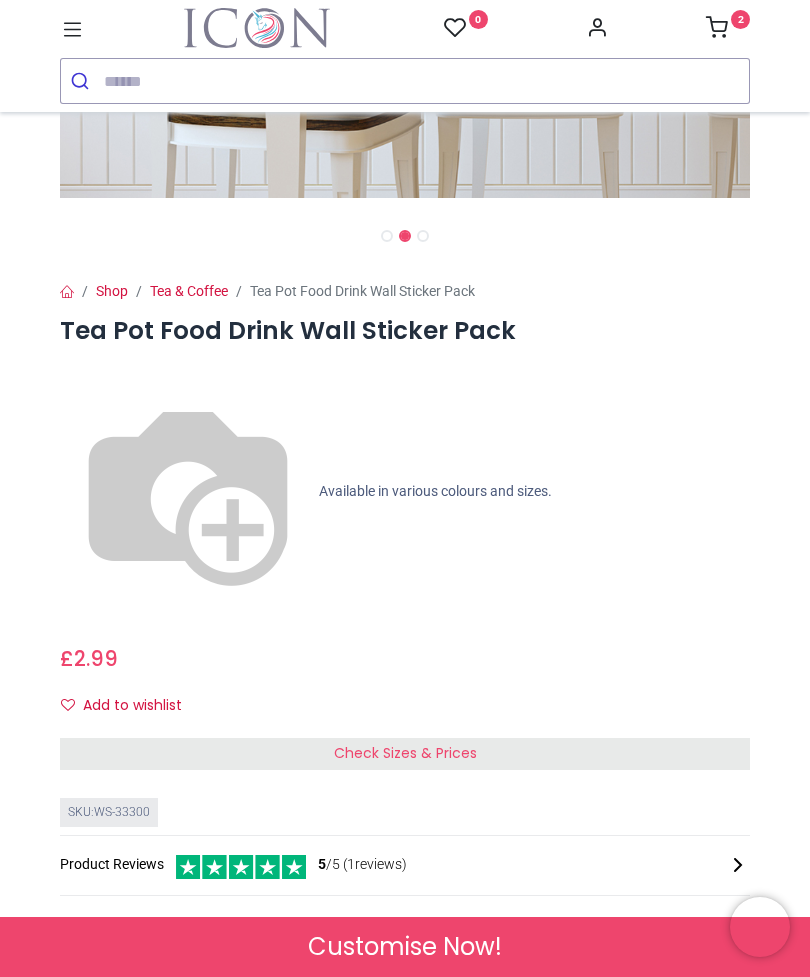 scroll, scrollTop: 635, scrollLeft: 0, axis: vertical 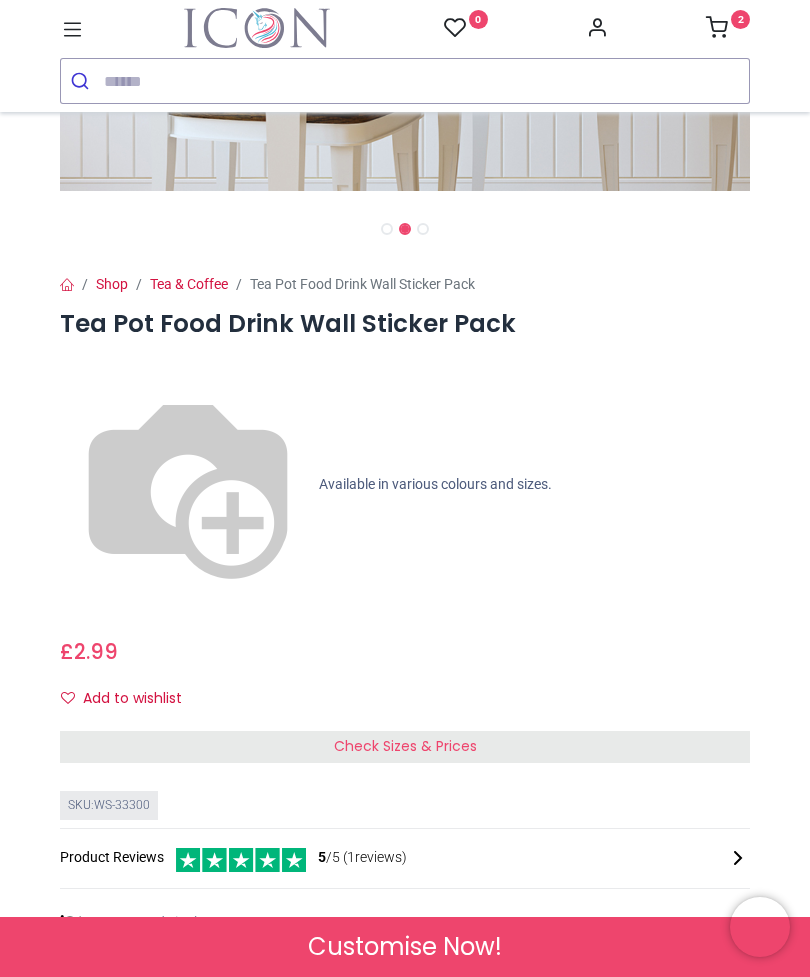 click on "Check Sizes & Prices" at bounding box center (405, 746) 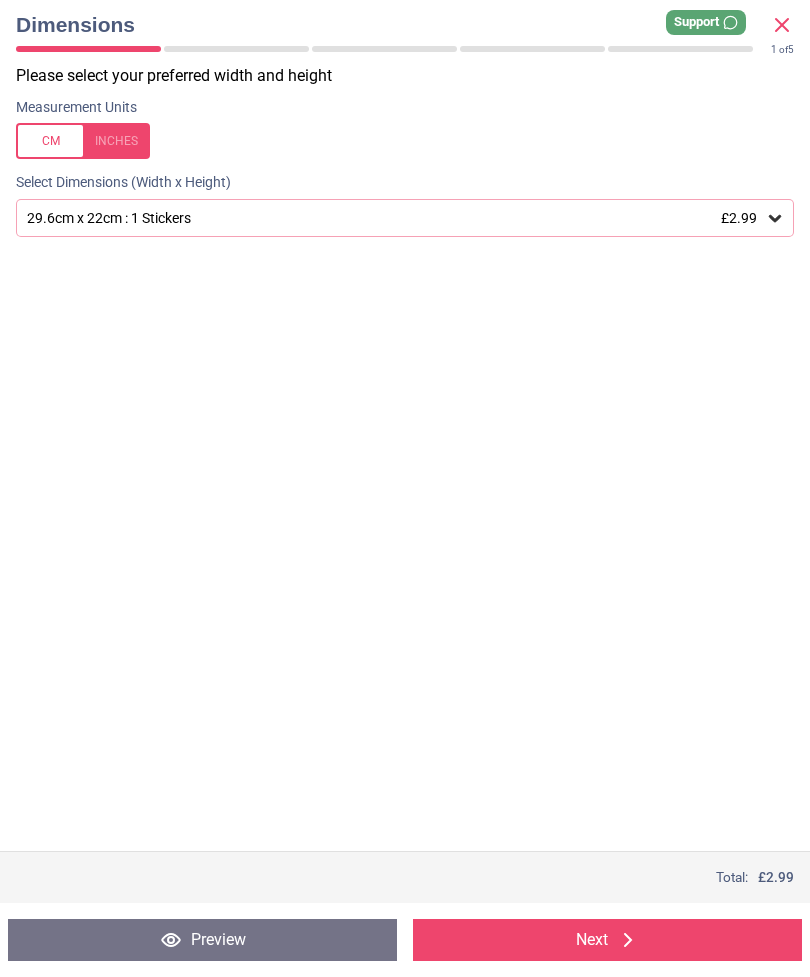 click on "29.6cm  x  22cm       : 1 Stickers £2.99" at bounding box center [395, 218] 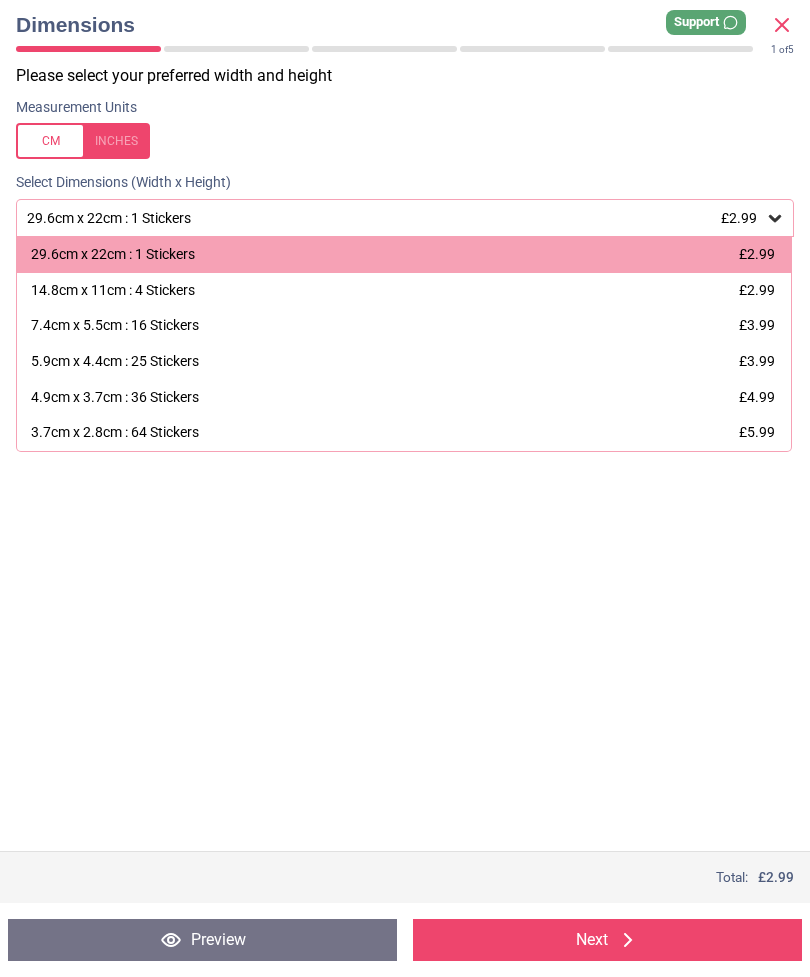 click on "14.8cm  x  11cm       : 4 Stickers" at bounding box center [113, 291] 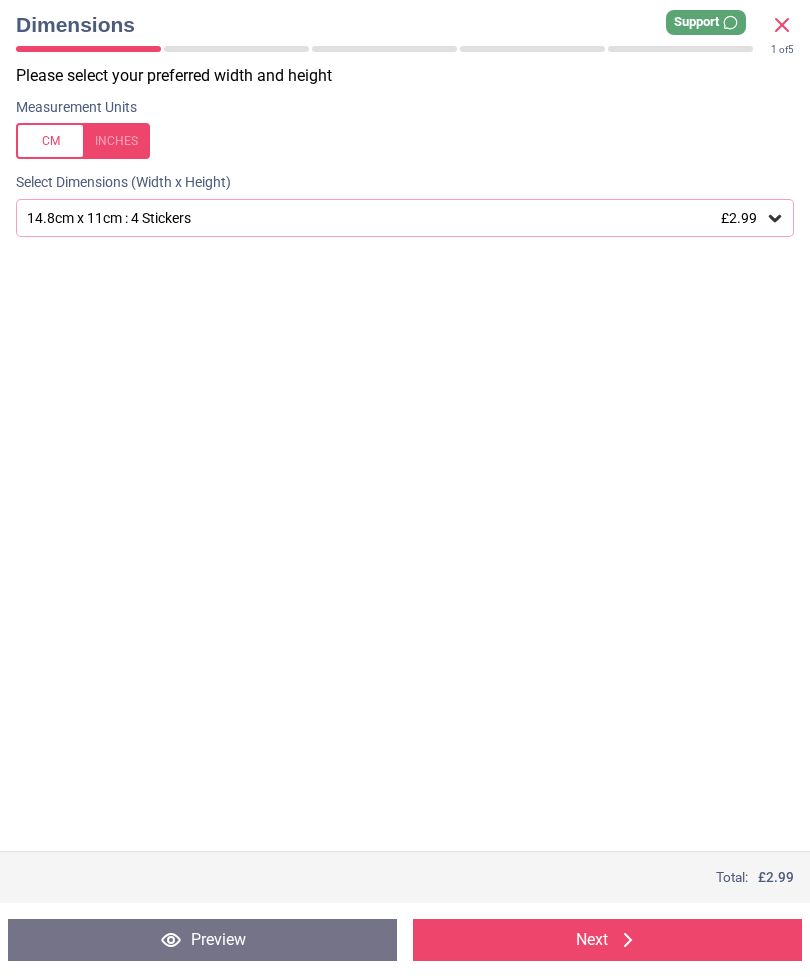 click 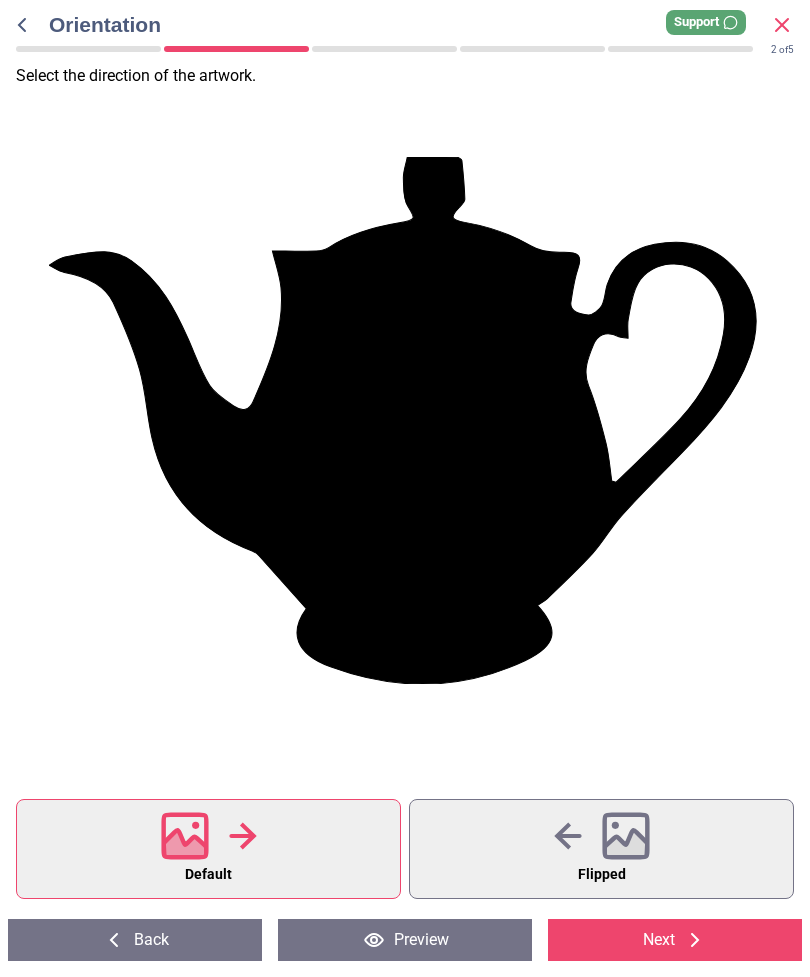 click 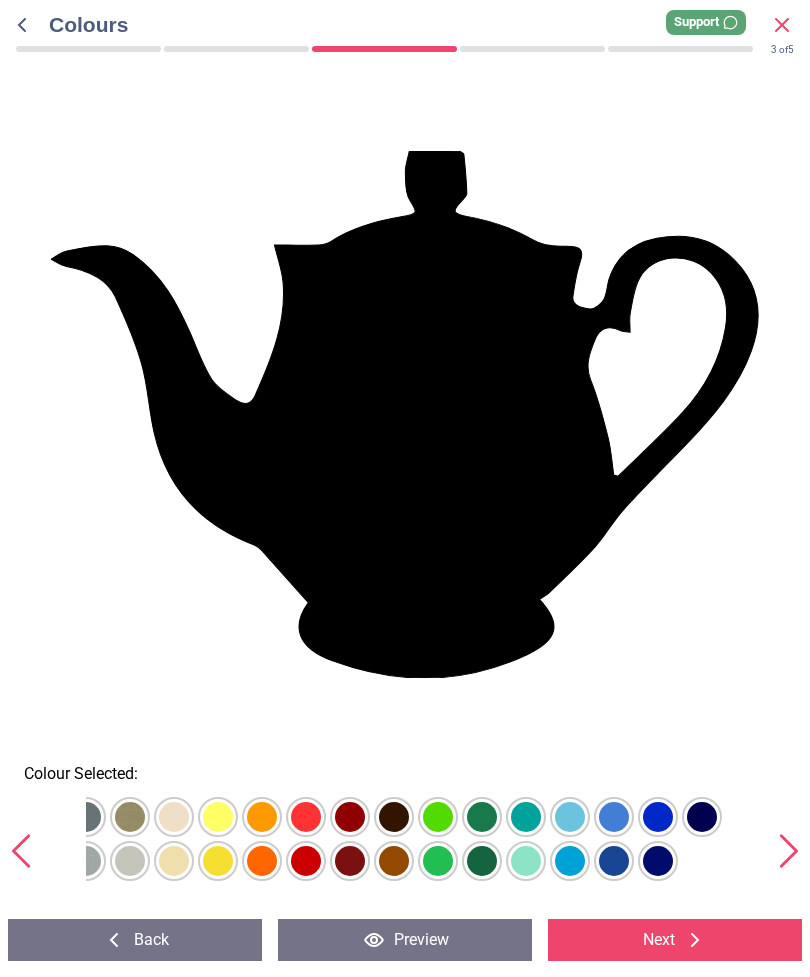 scroll, scrollTop: 0, scrollLeft: 198, axis: horizontal 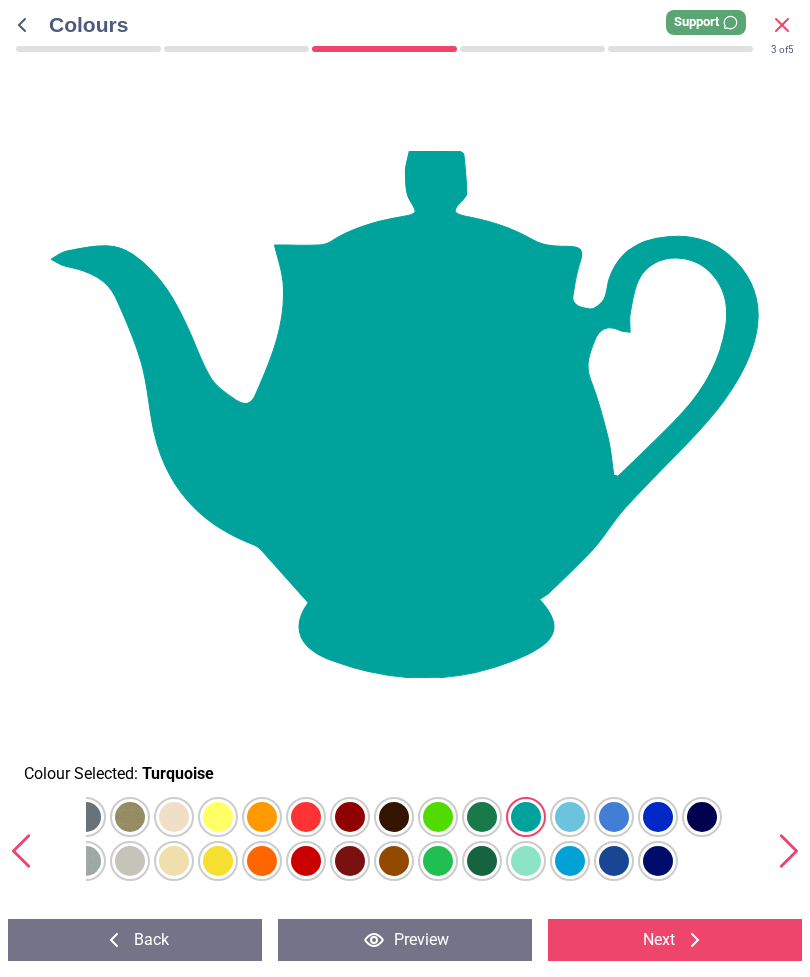 click on "Next" at bounding box center [675, 940] 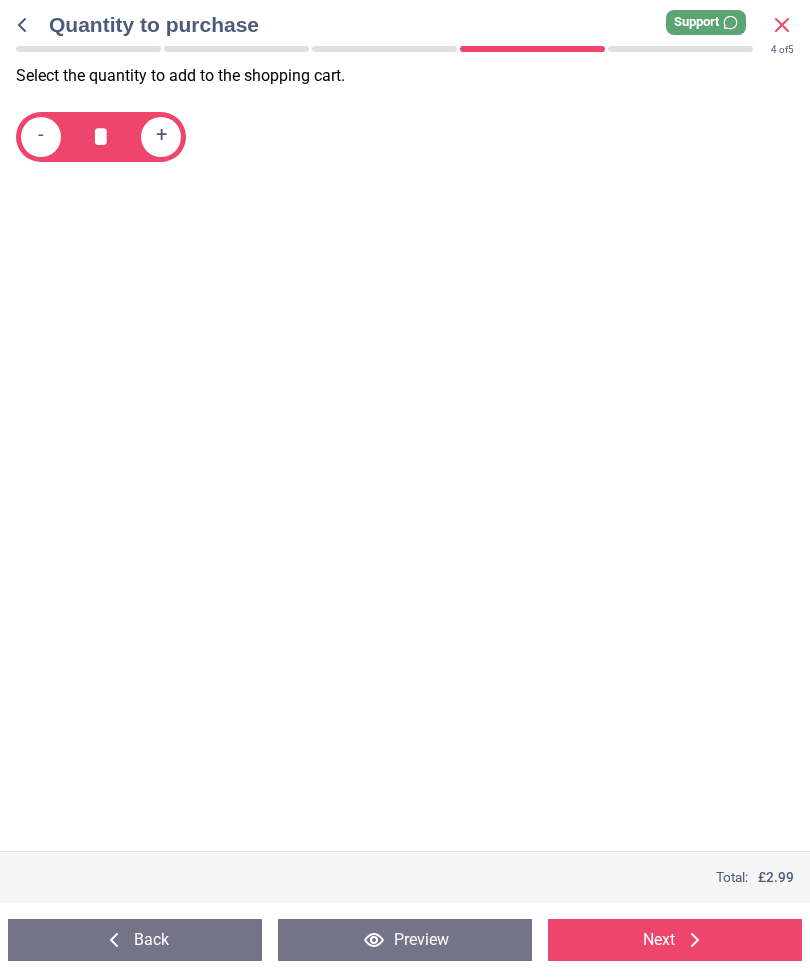 click on "+" at bounding box center [161, 136] 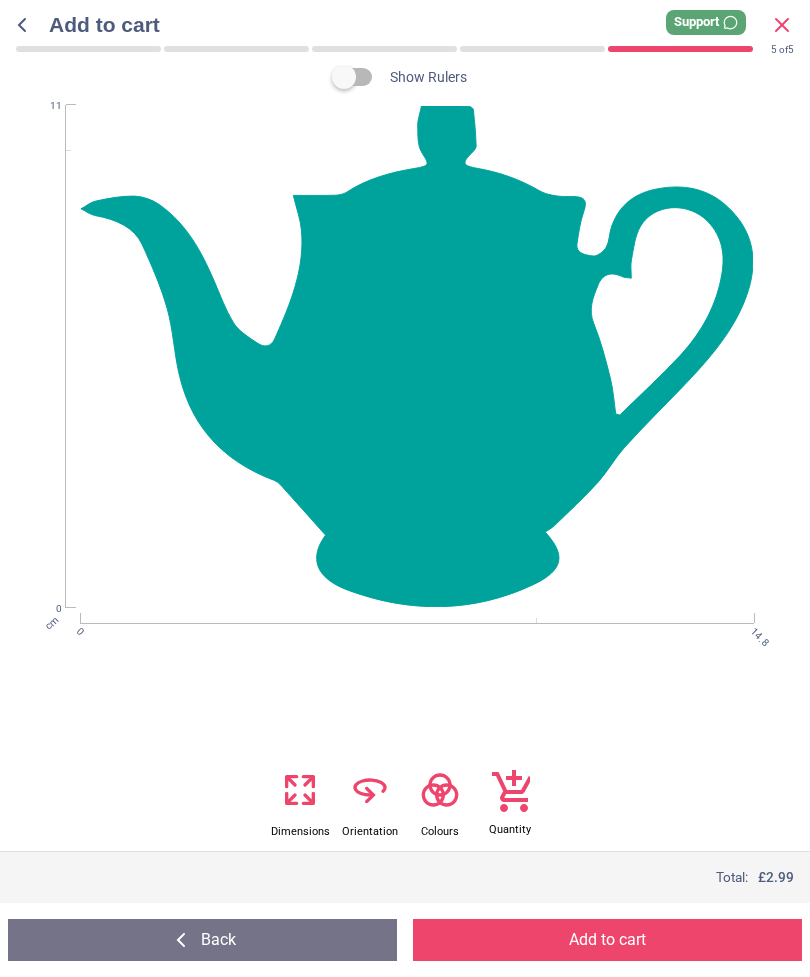 click on "Add to cart" at bounding box center [607, 940] 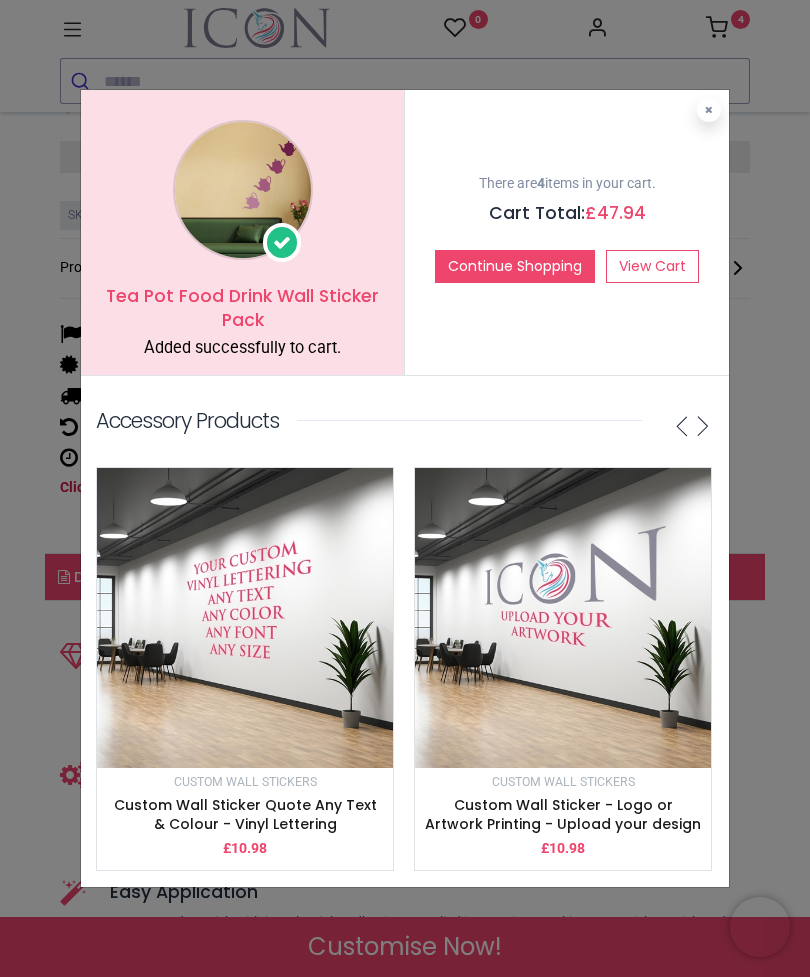 click on "View Cart" at bounding box center [652, 267] 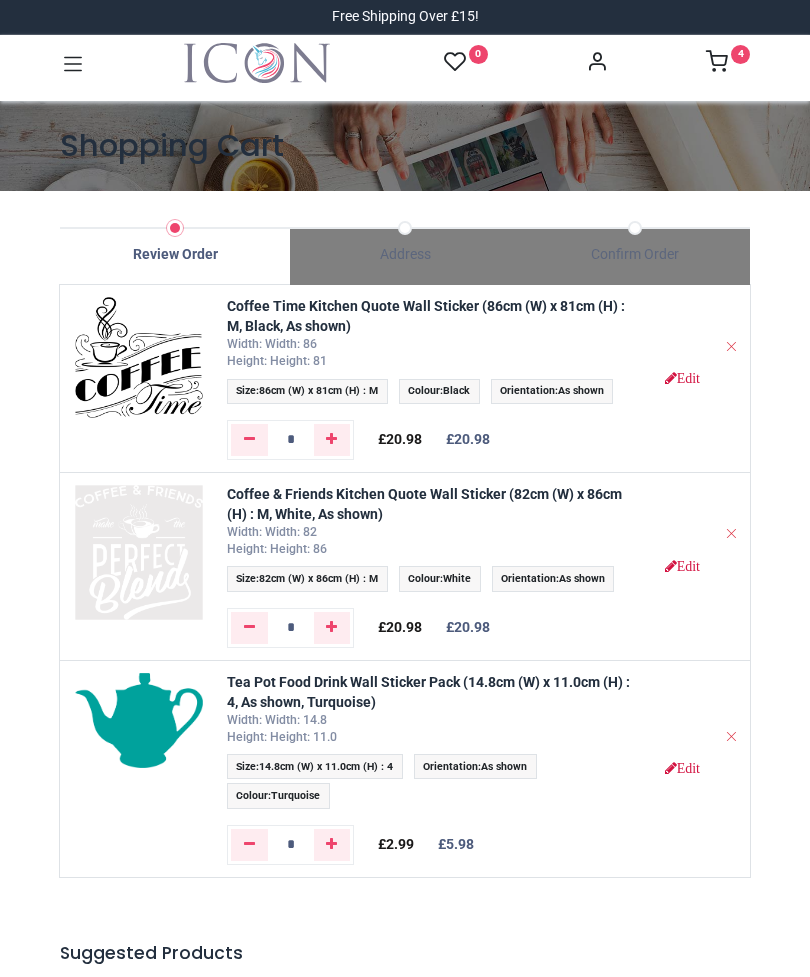 scroll, scrollTop: 0, scrollLeft: 0, axis: both 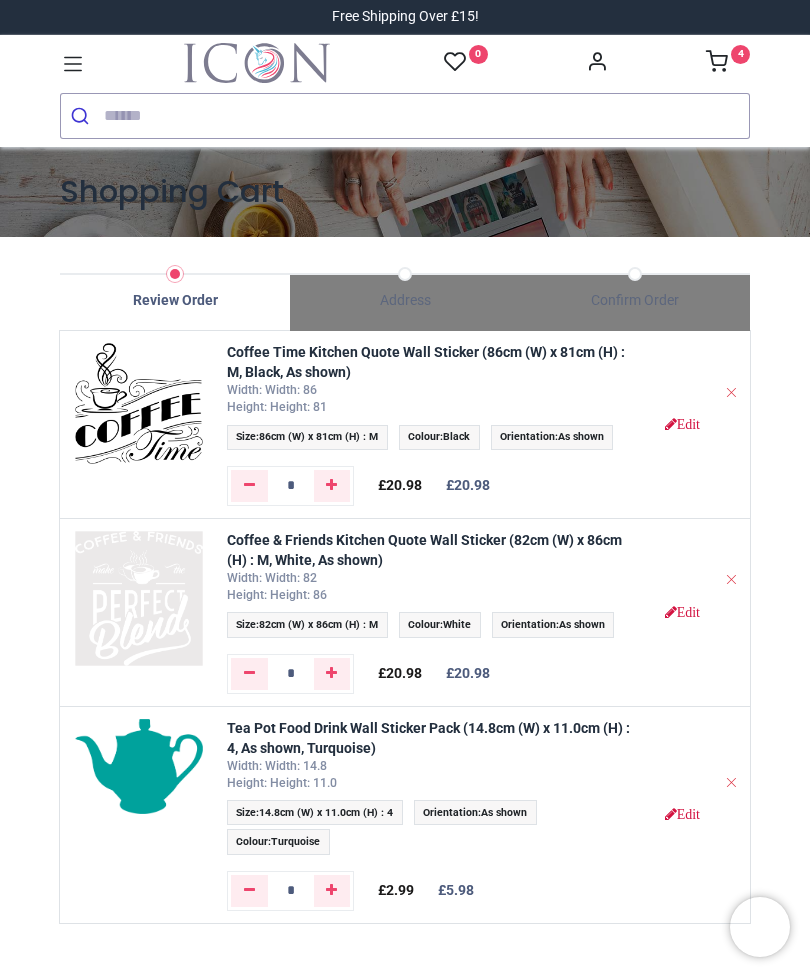 click at bounding box center (249, 673) 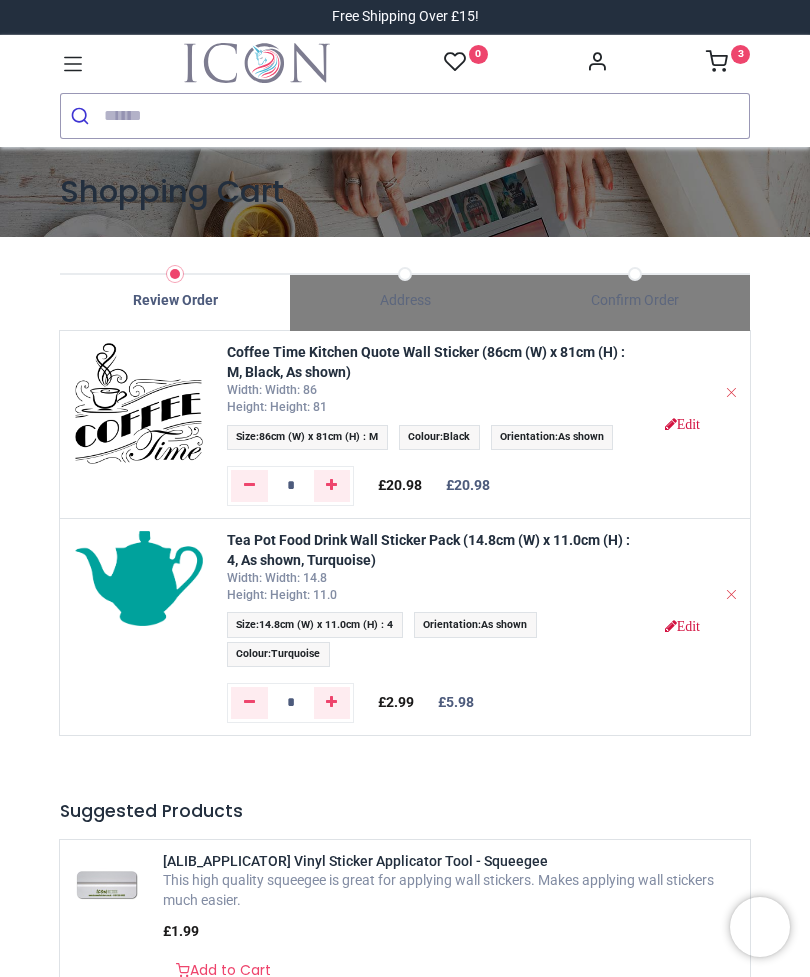 scroll, scrollTop: 0, scrollLeft: 0, axis: both 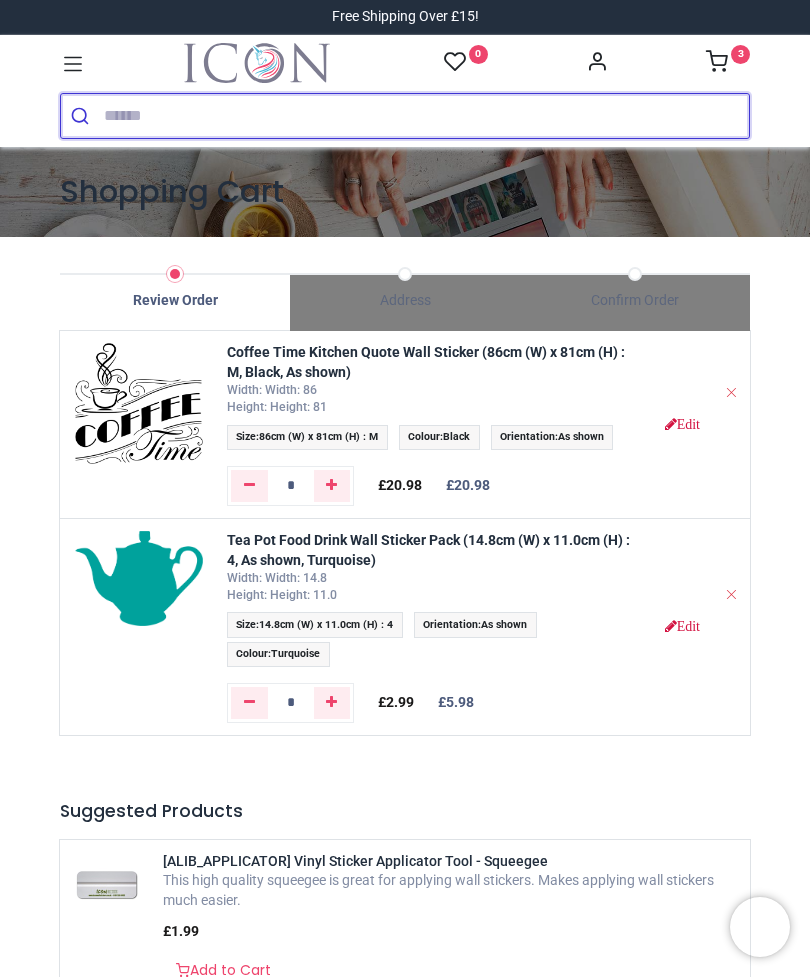 click at bounding box center (426, 116) 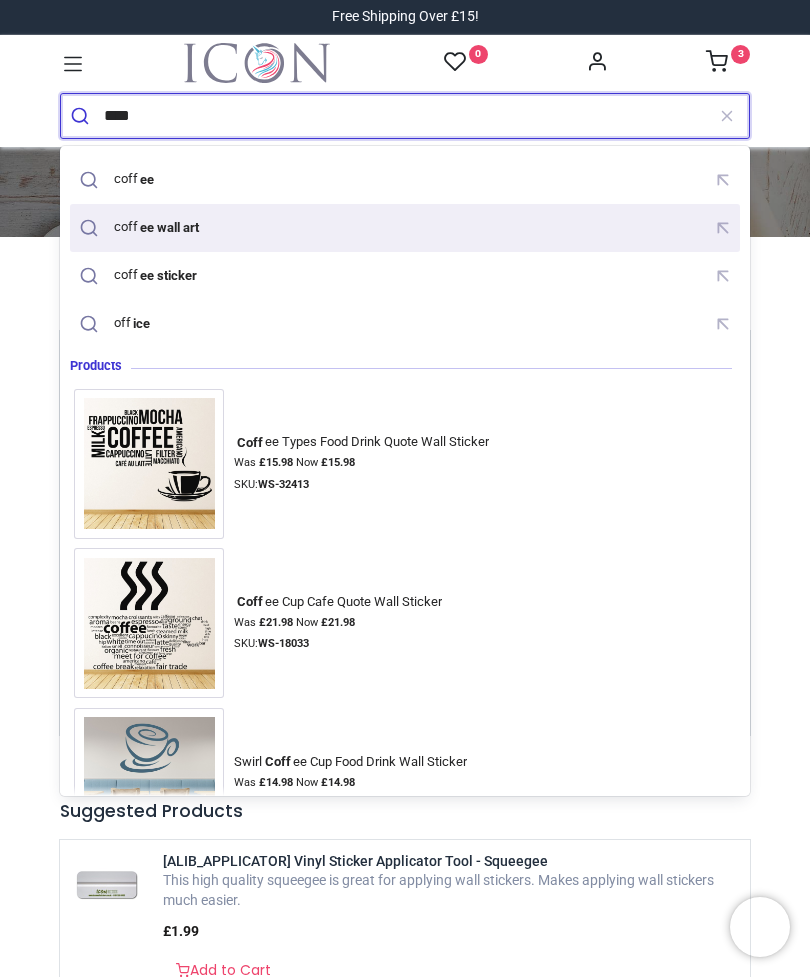 click on "ee wall art" at bounding box center [170, 227] 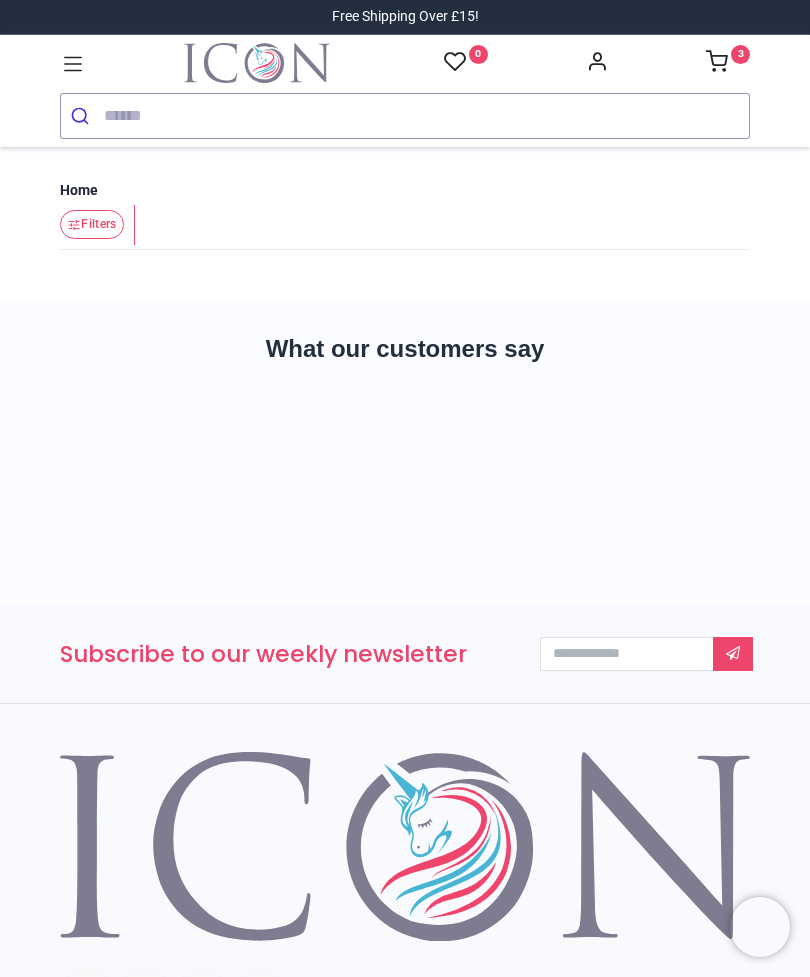 scroll, scrollTop: 0, scrollLeft: 0, axis: both 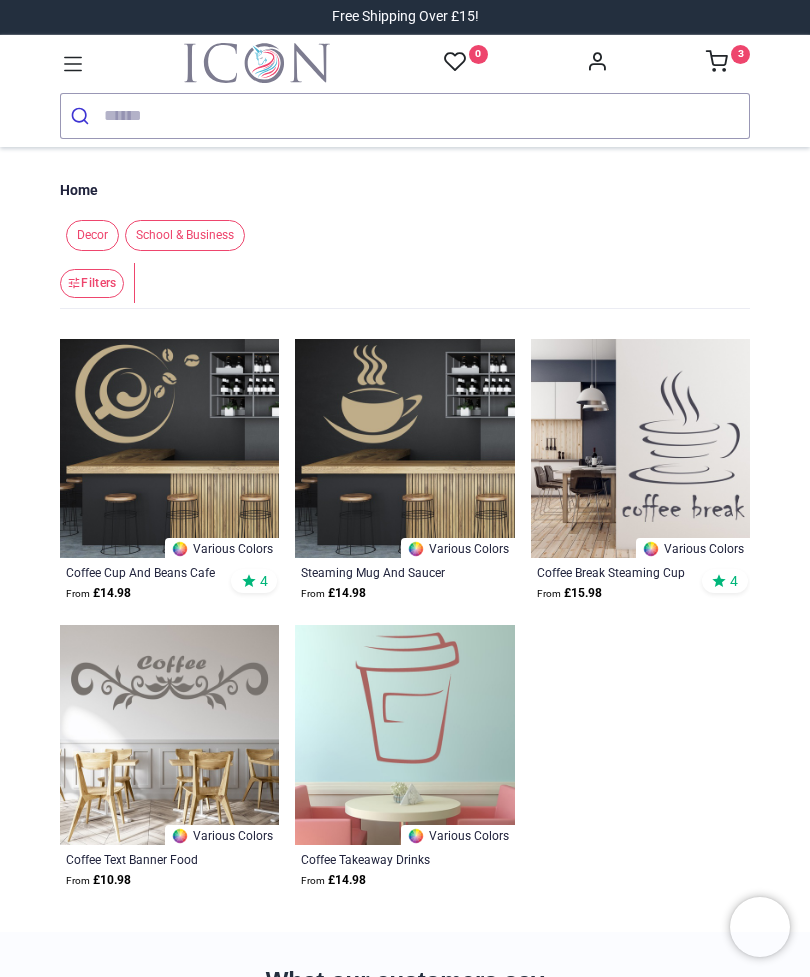 click at bounding box center [426, 116] 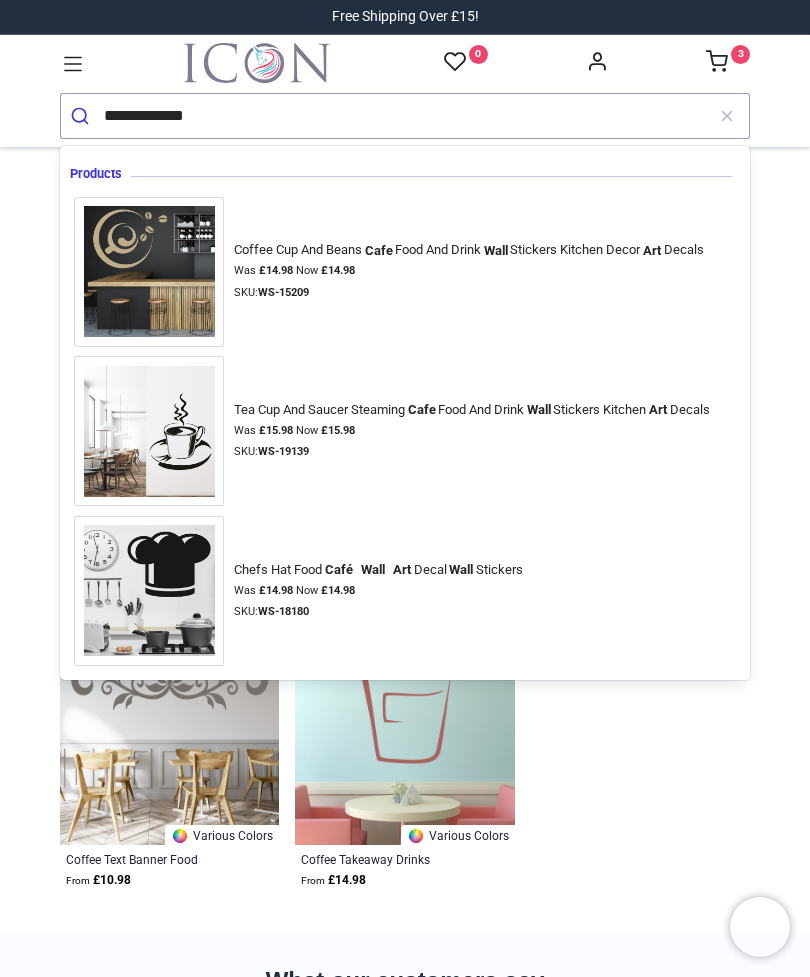type on "**********" 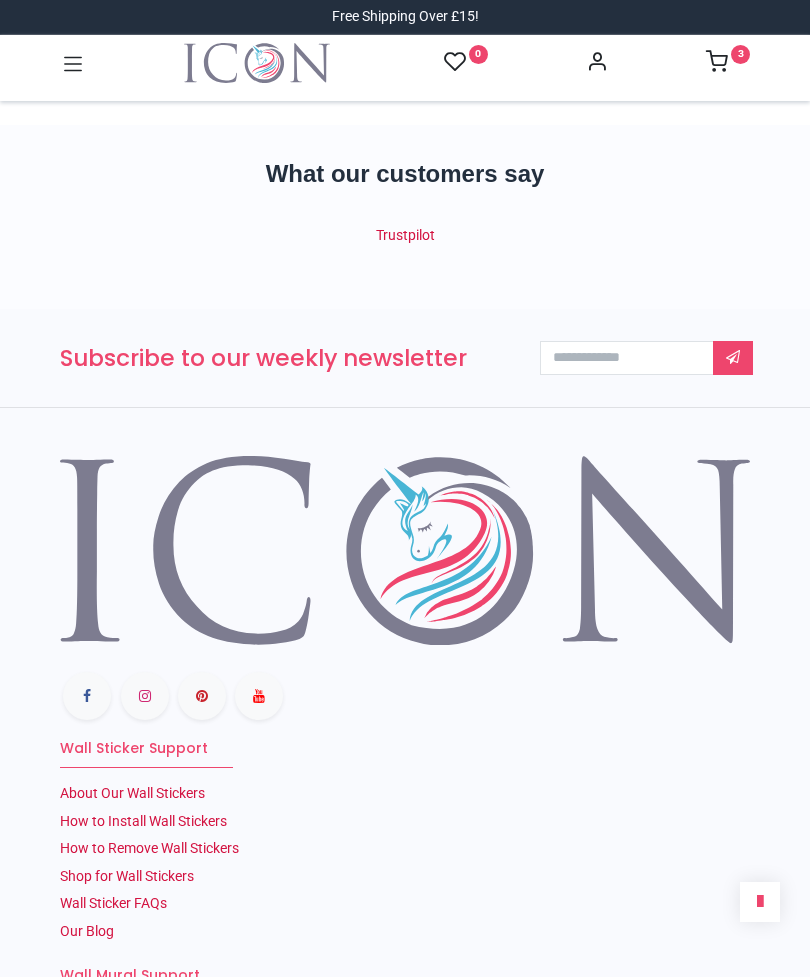 scroll, scrollTop: 0, scrollLeft: 0, axis: both 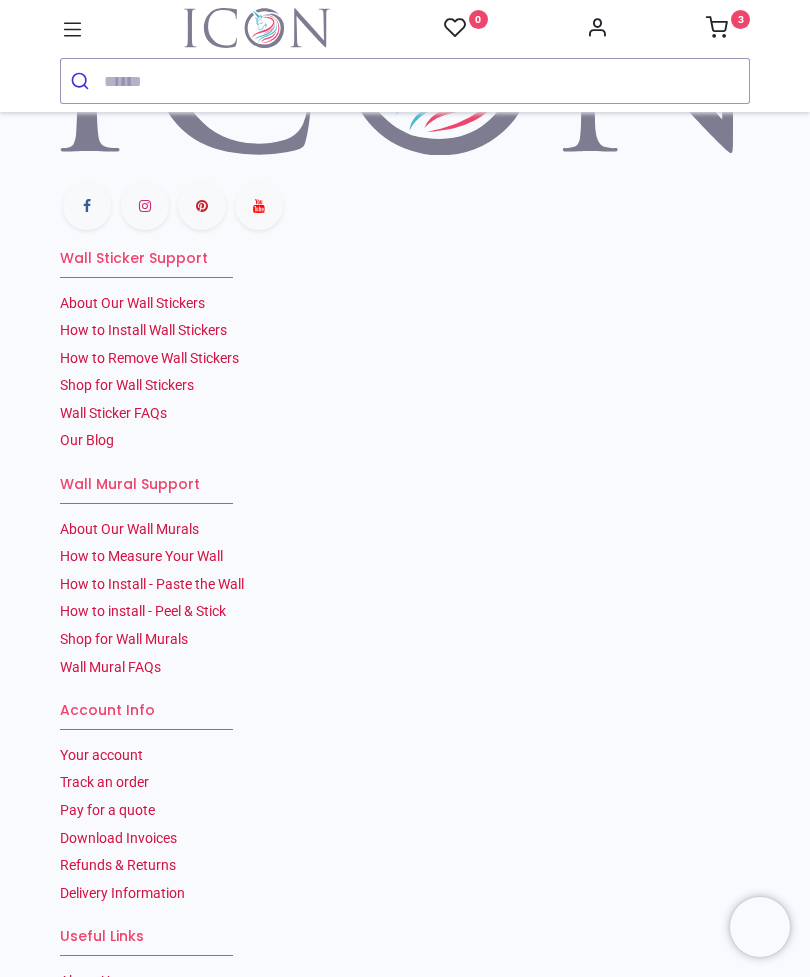 click on "How to install - Peel & Stick" at bounding box center [143, 611] 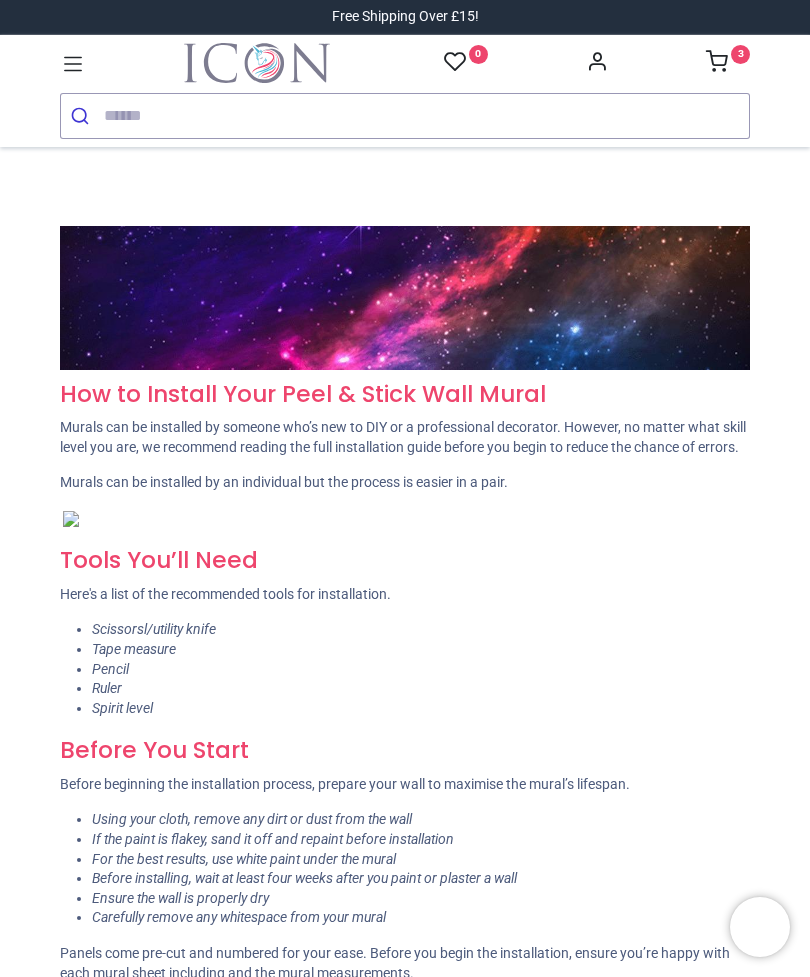 scroll, scrollTop: 0, scrollLeft: 0, axis: both 